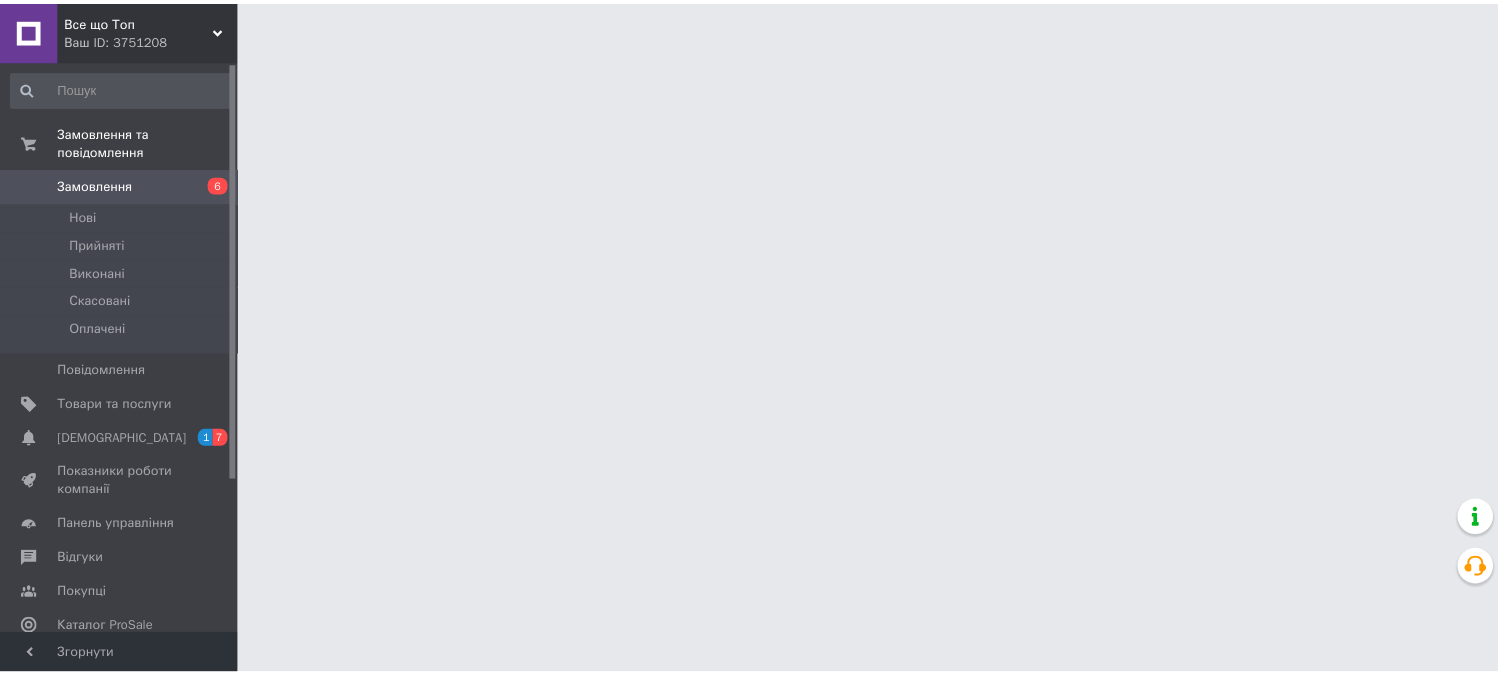 scroll, scrollTop: 0, scrollLeft: 0, axis: both 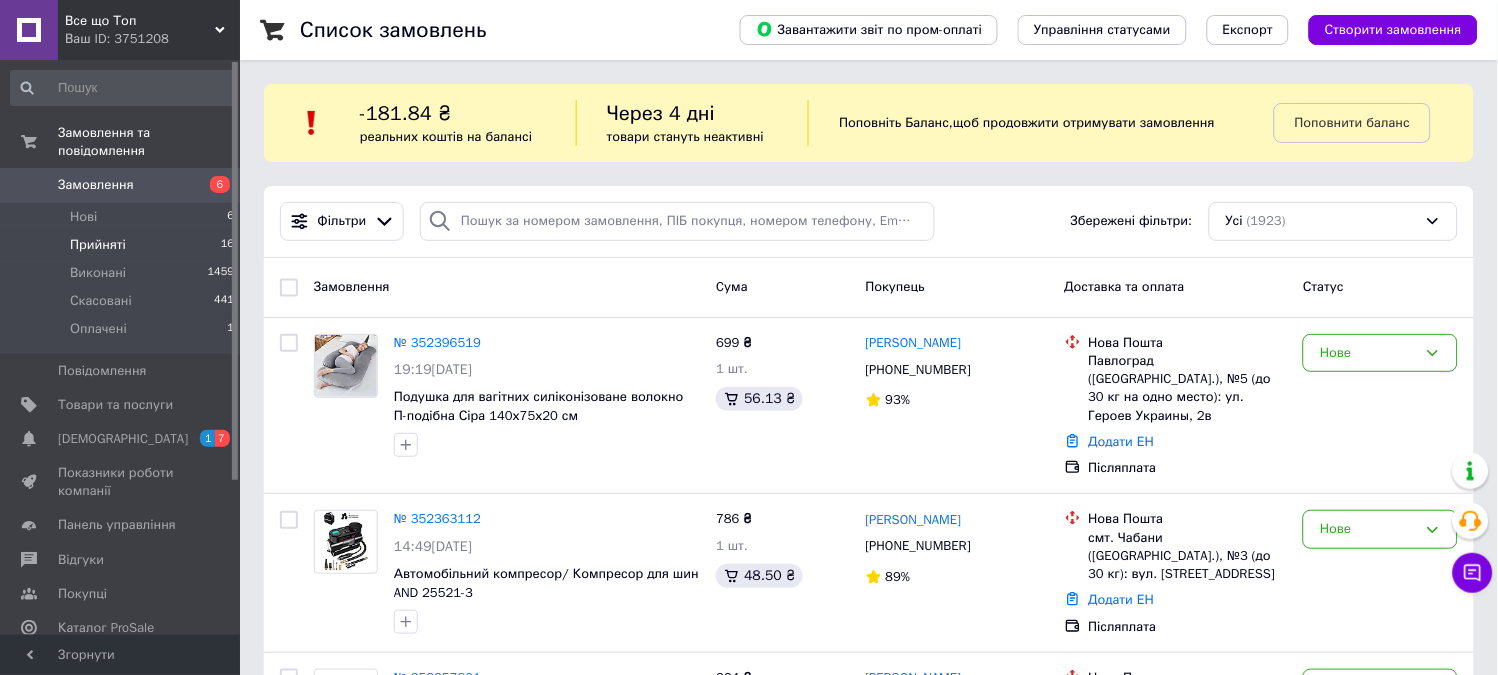 click on "Прийняті" at bounding box center (98, 245) 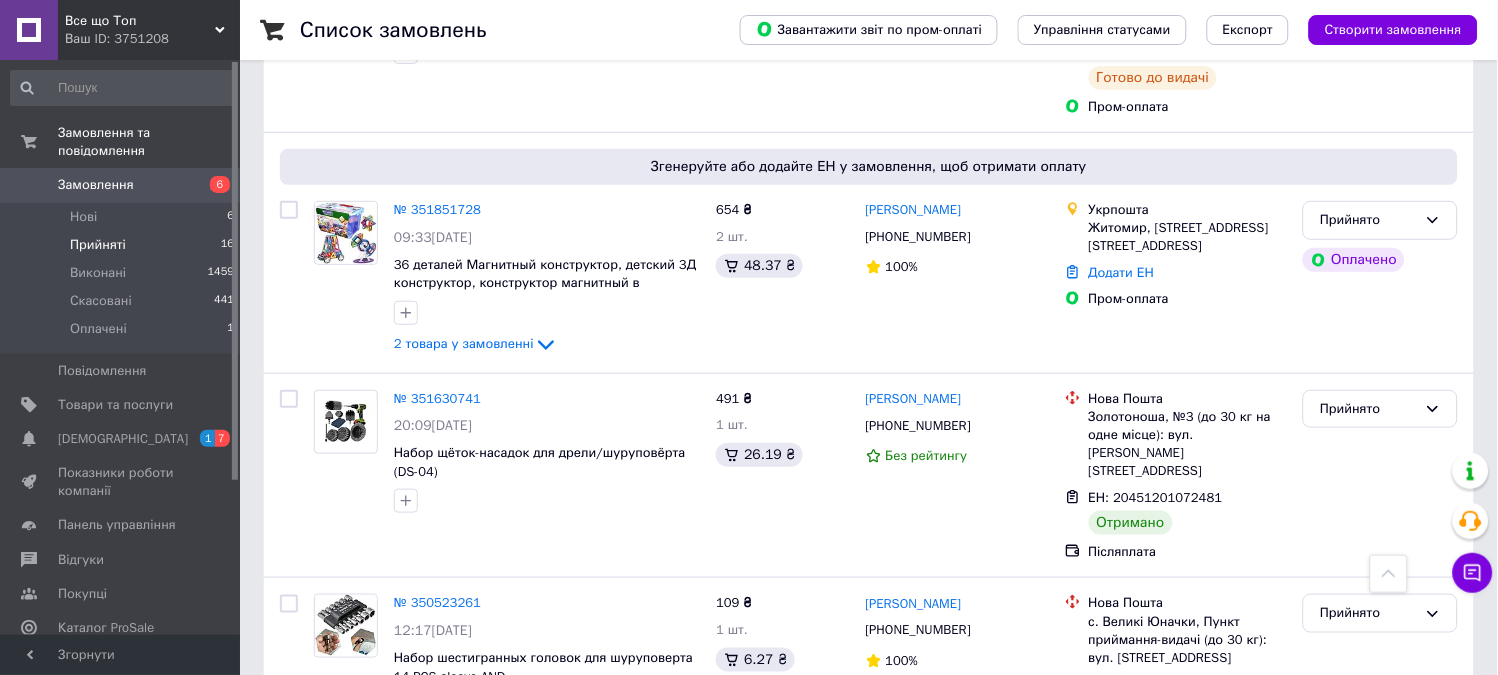 scroll, scrollTop: 1817, scrollLeft: 0, axis: vertical 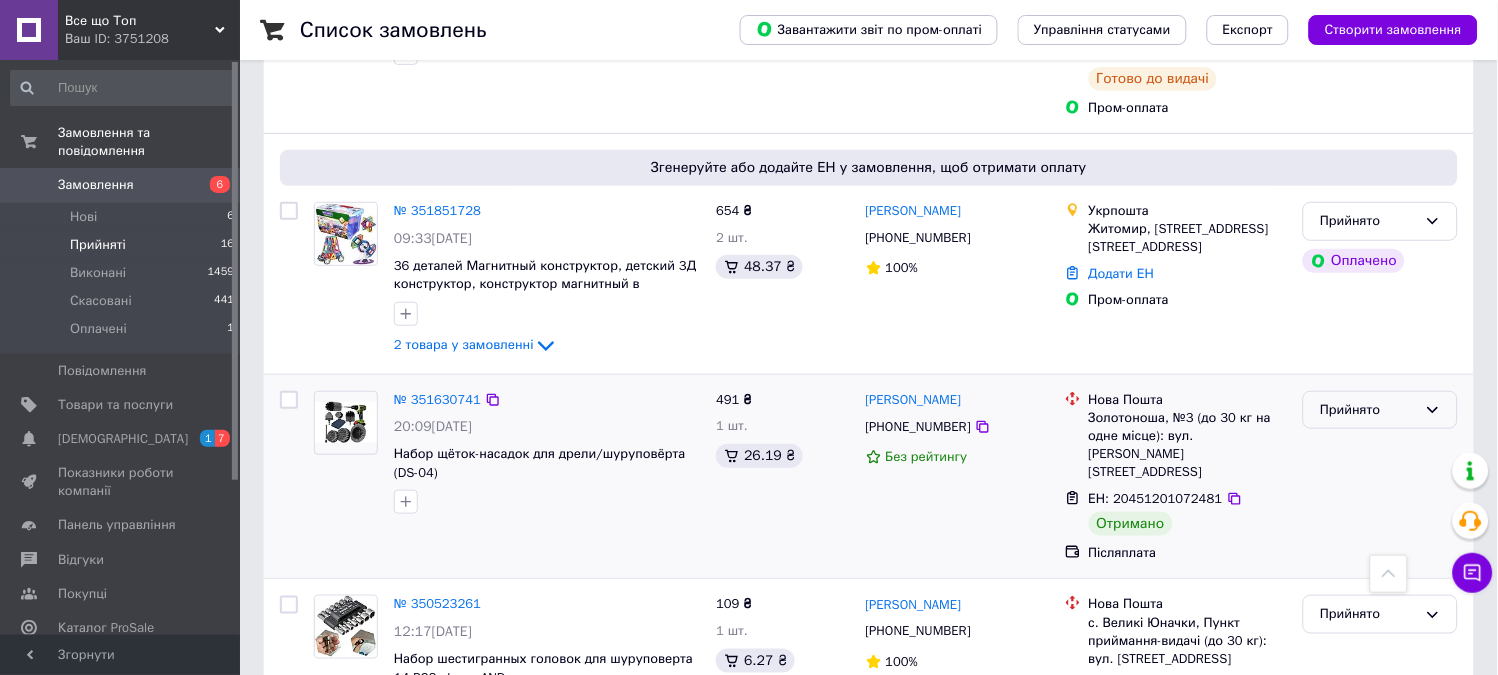 click on "Прийнято" at bounding box center (1380, 410) 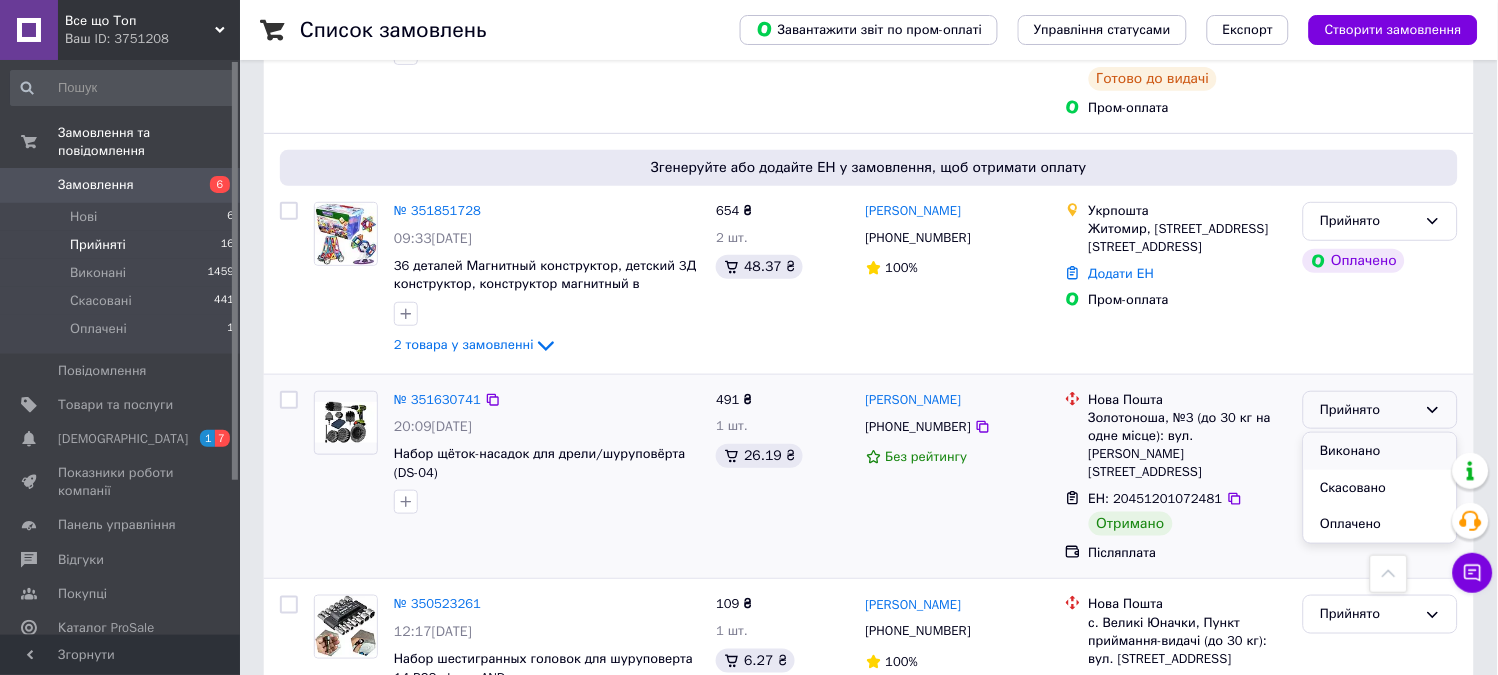 click on "Виконано" at bounding box center (1380, 451) 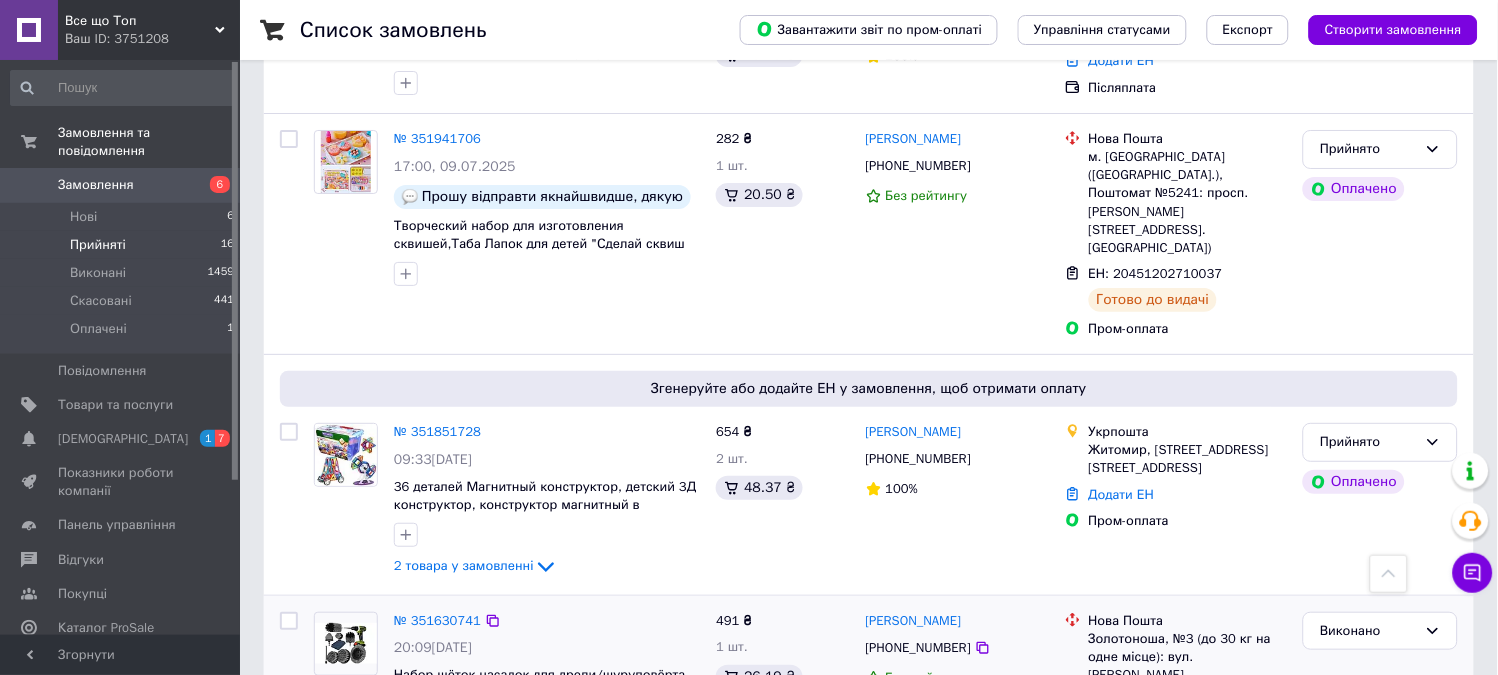 scroll, scrollTop: 1600, scrollLeft: 0, axis: vertical 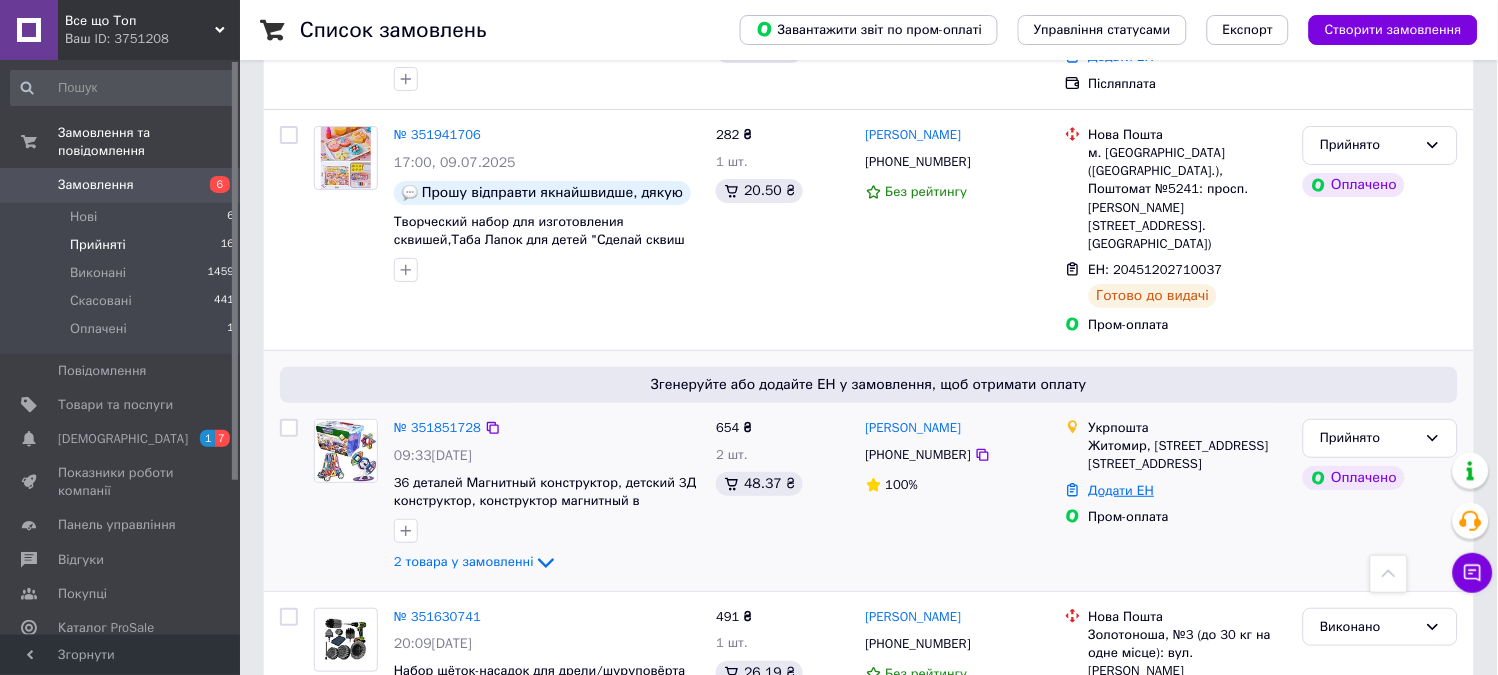 click on "Додати ЕН" at bounding box center [1122, 490] 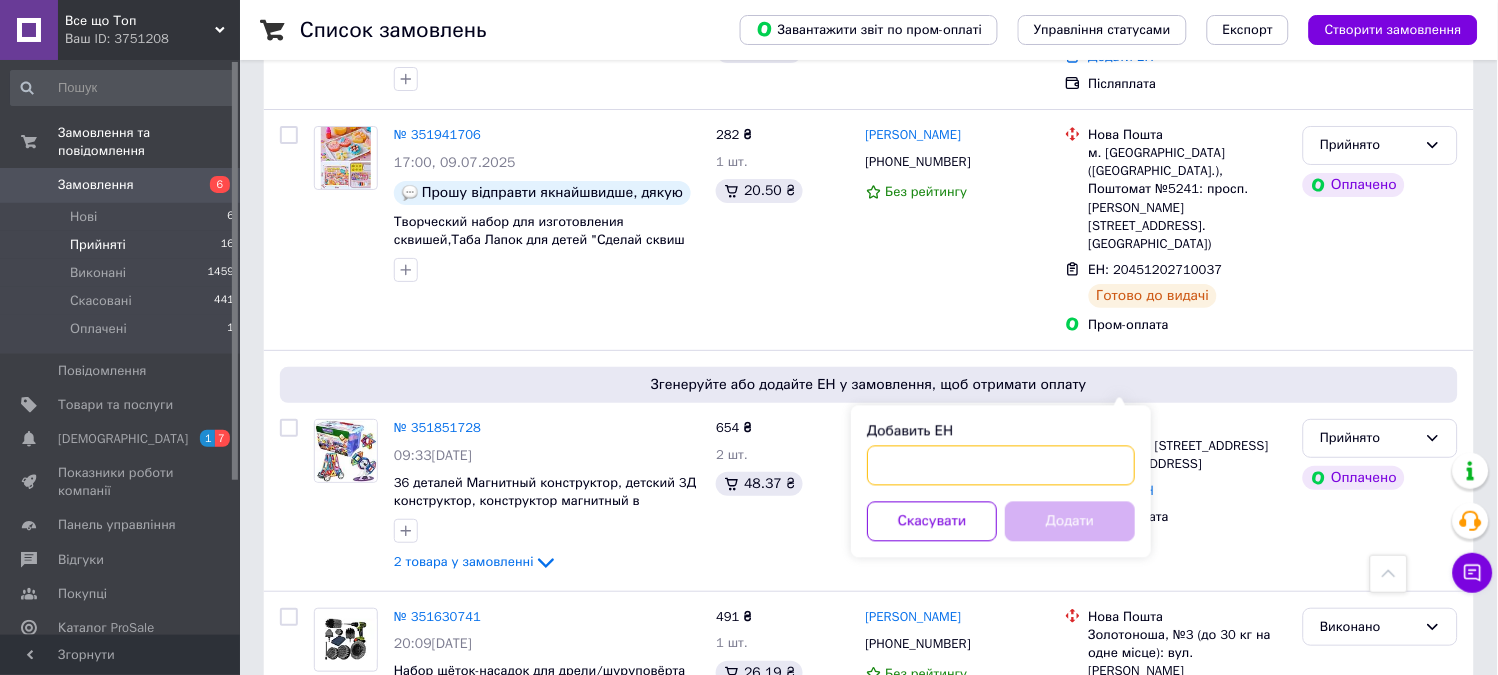 click on "Добавить ЕН" at bounding box center (1001, 466) 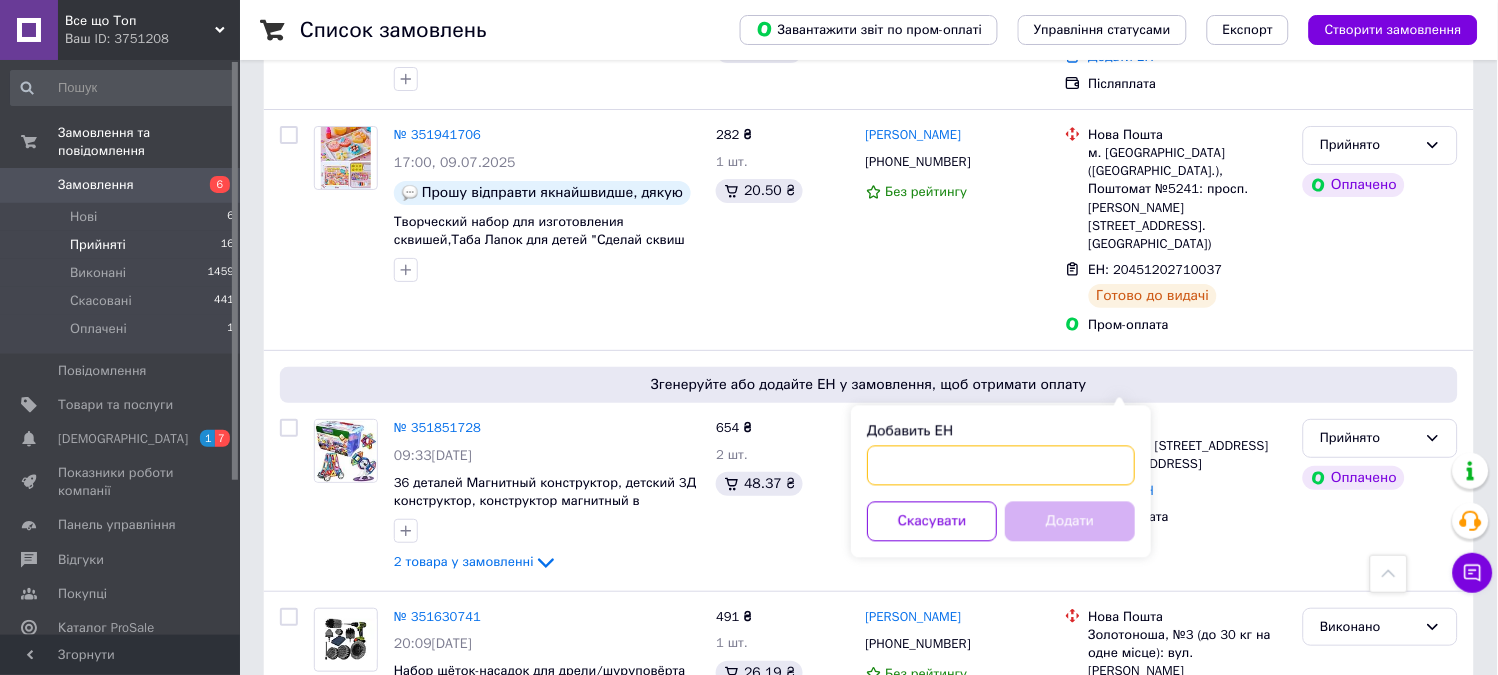 paste on "0505336515305" 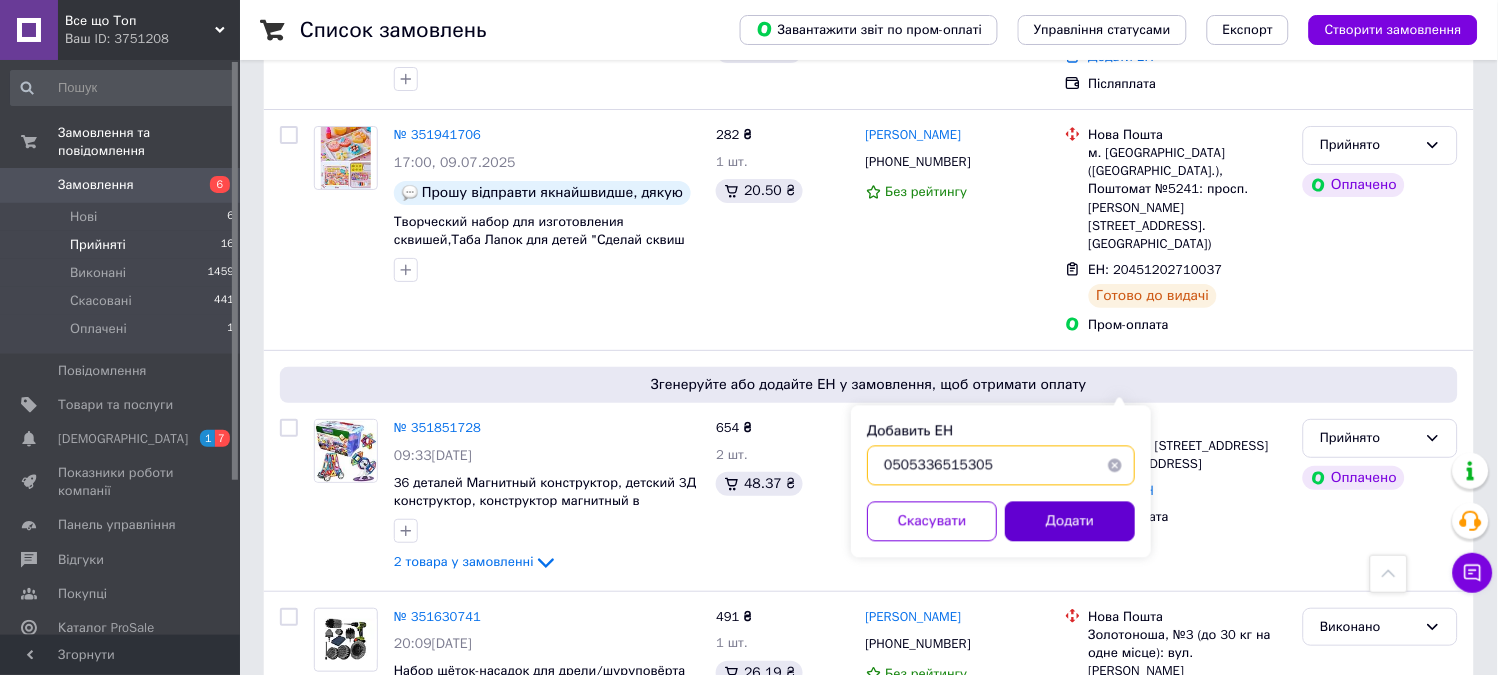 type on "0505336515305" 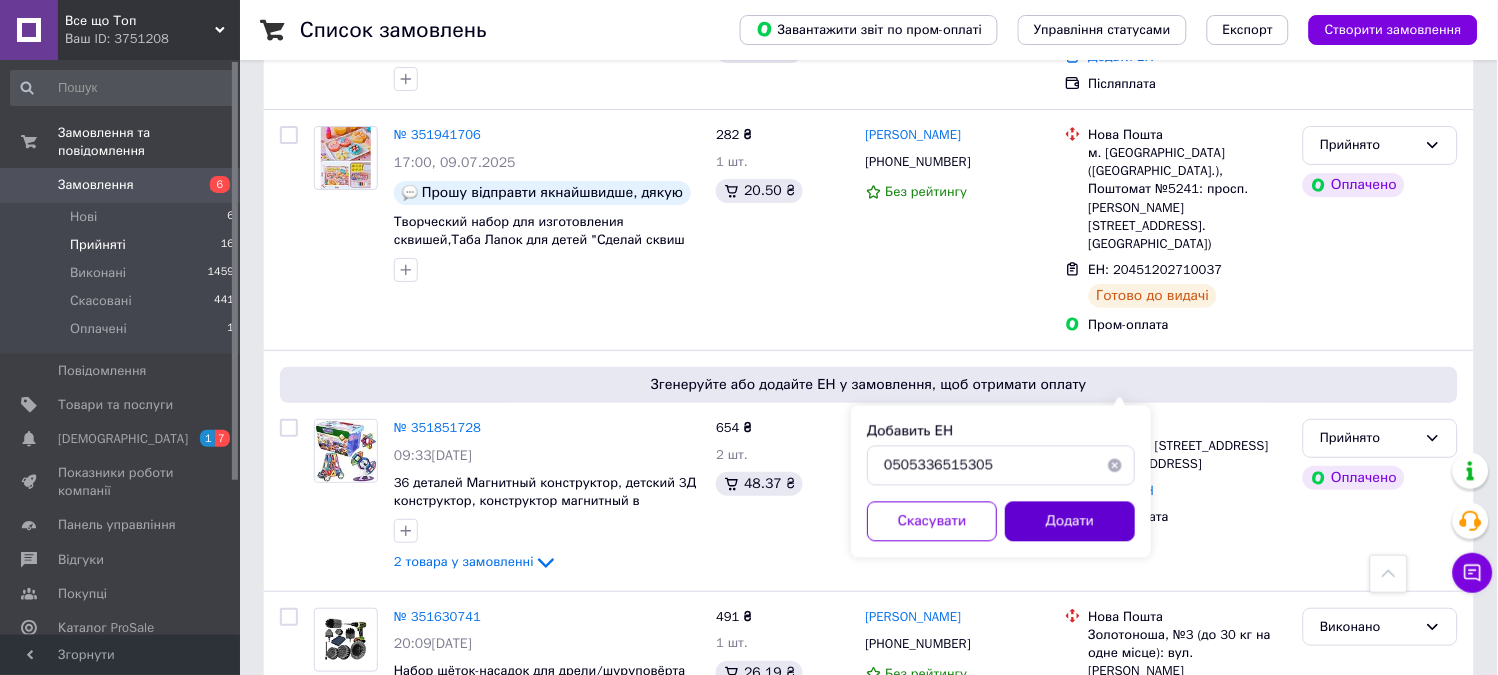 click on "Додати" at bounding box center (1070, 522) 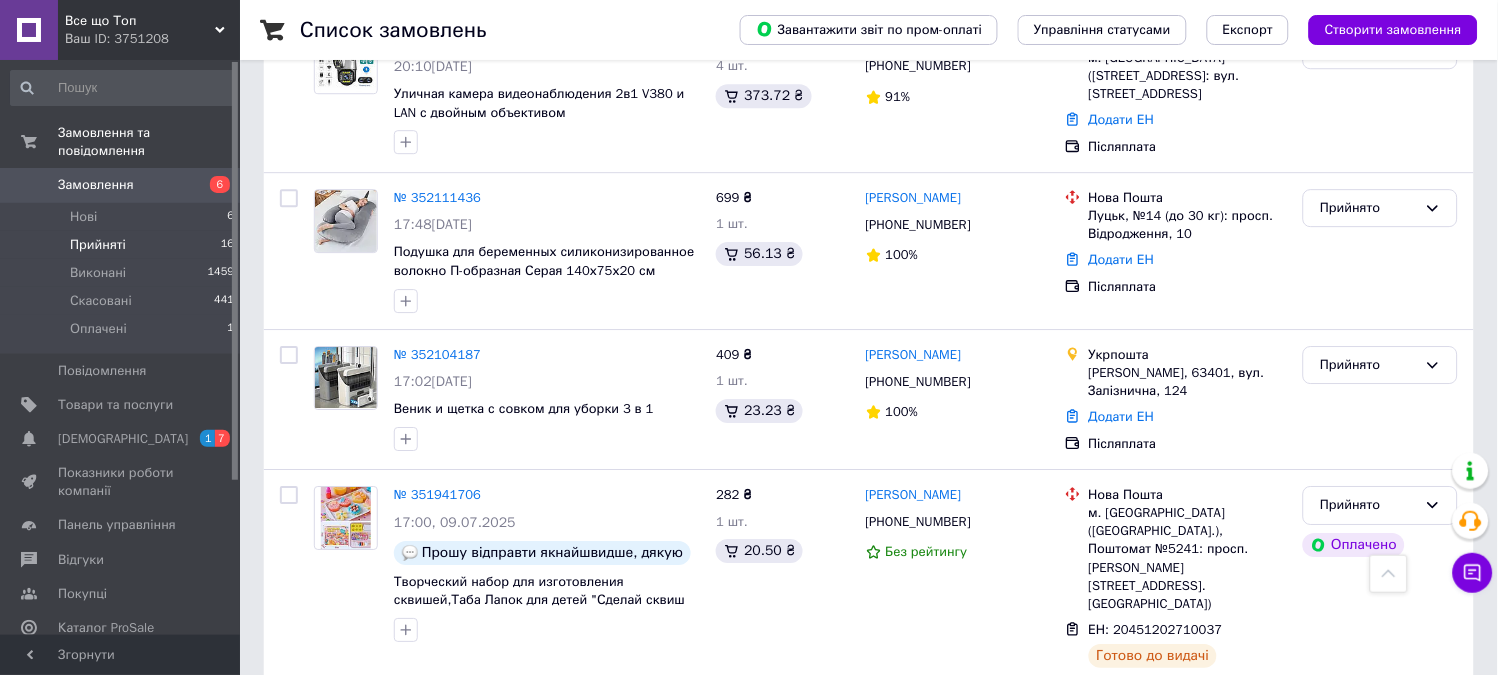 scroll, scrollTop: 1237, scrollLeft: 0, axis: vertical 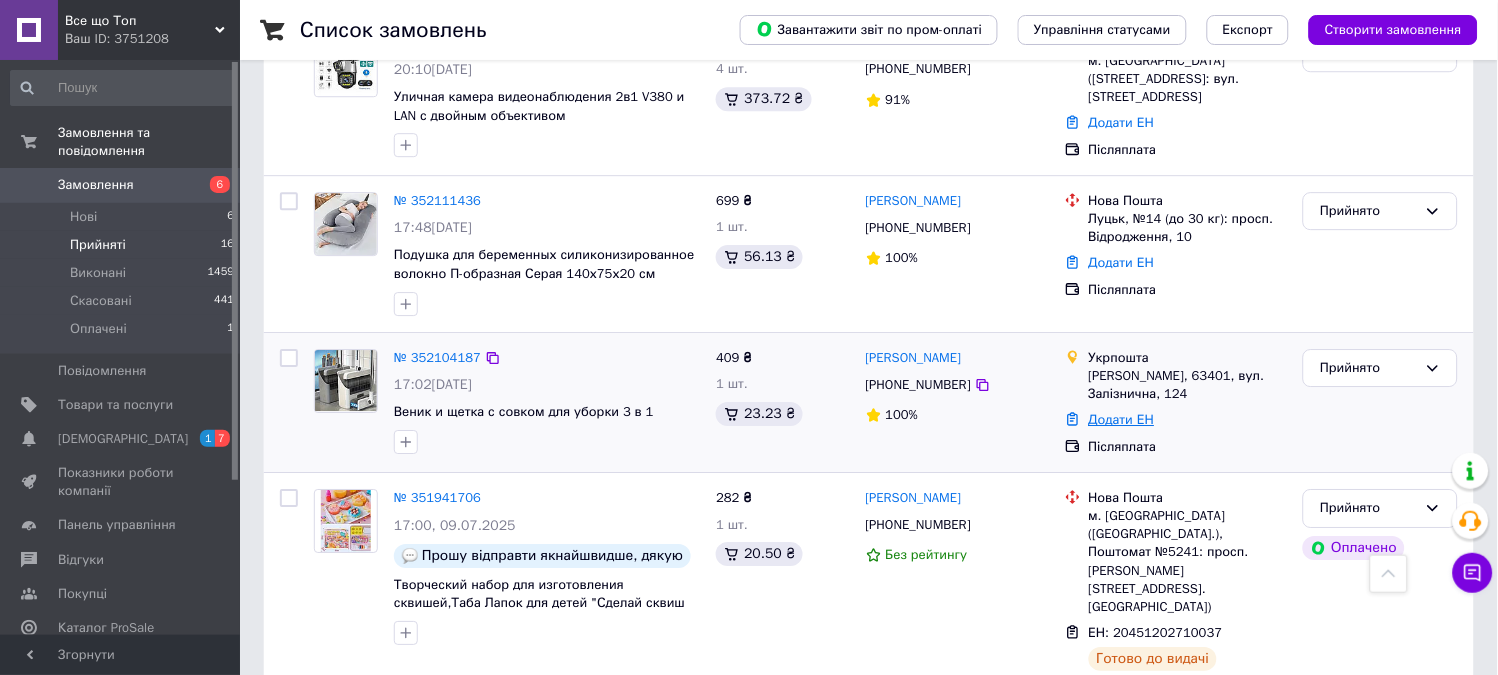 click on "Додати ЕН" at bounding box center (1122, 419) 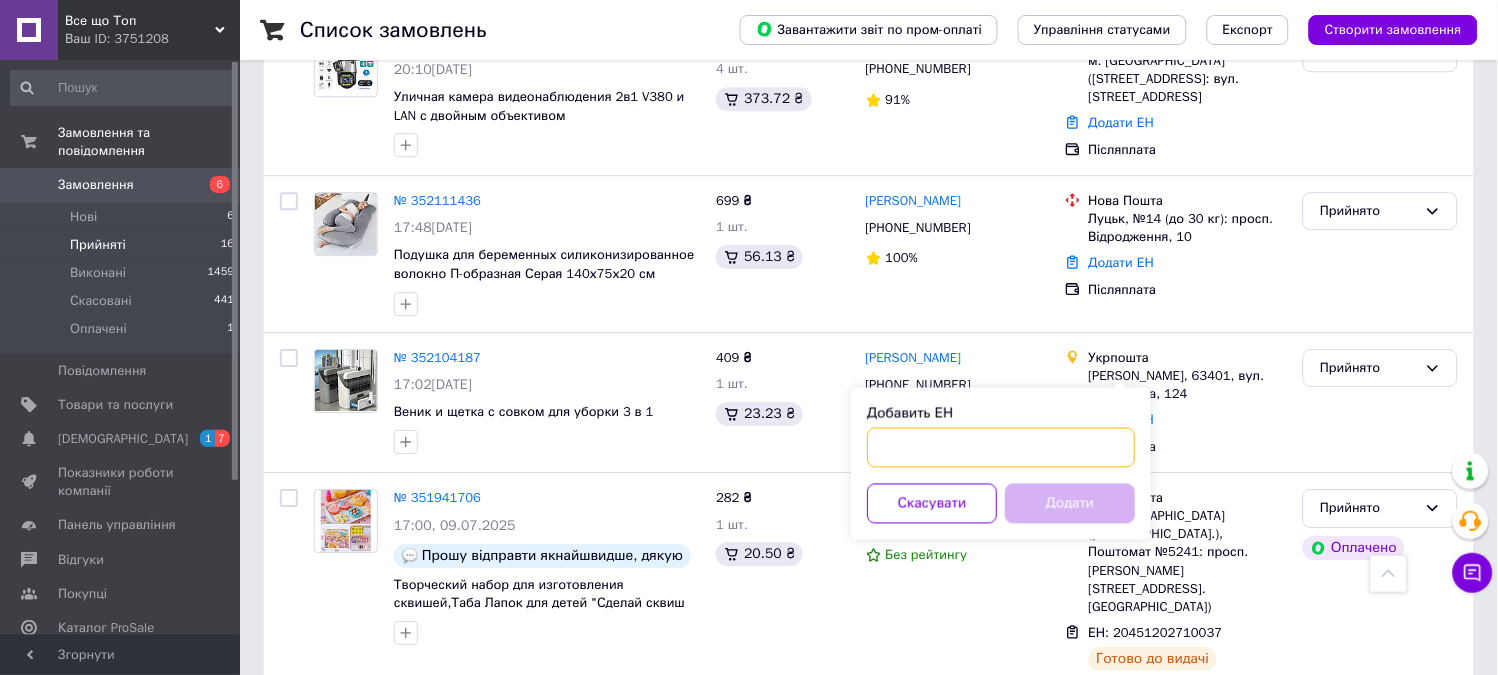 click on "Добавить ЕН" at bounding box center (1001, 447) 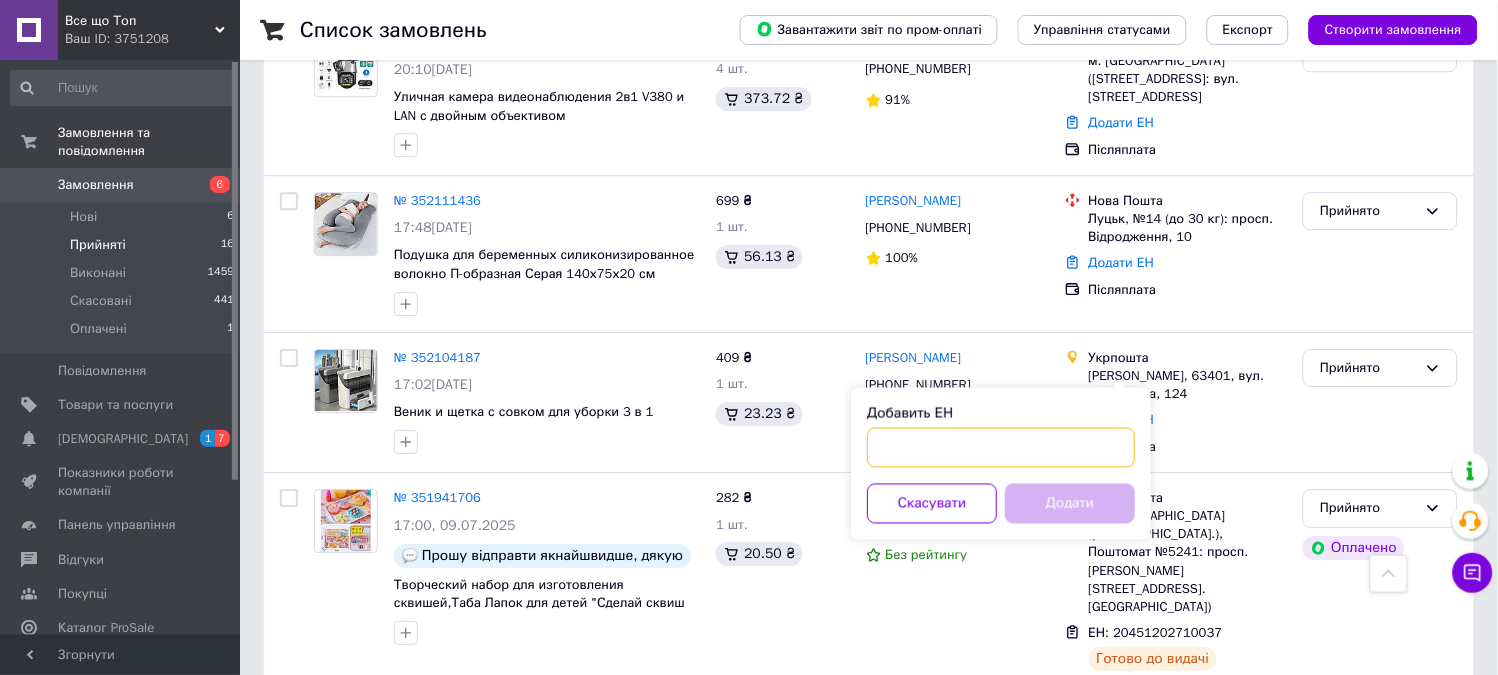 paste on "0505336513809" 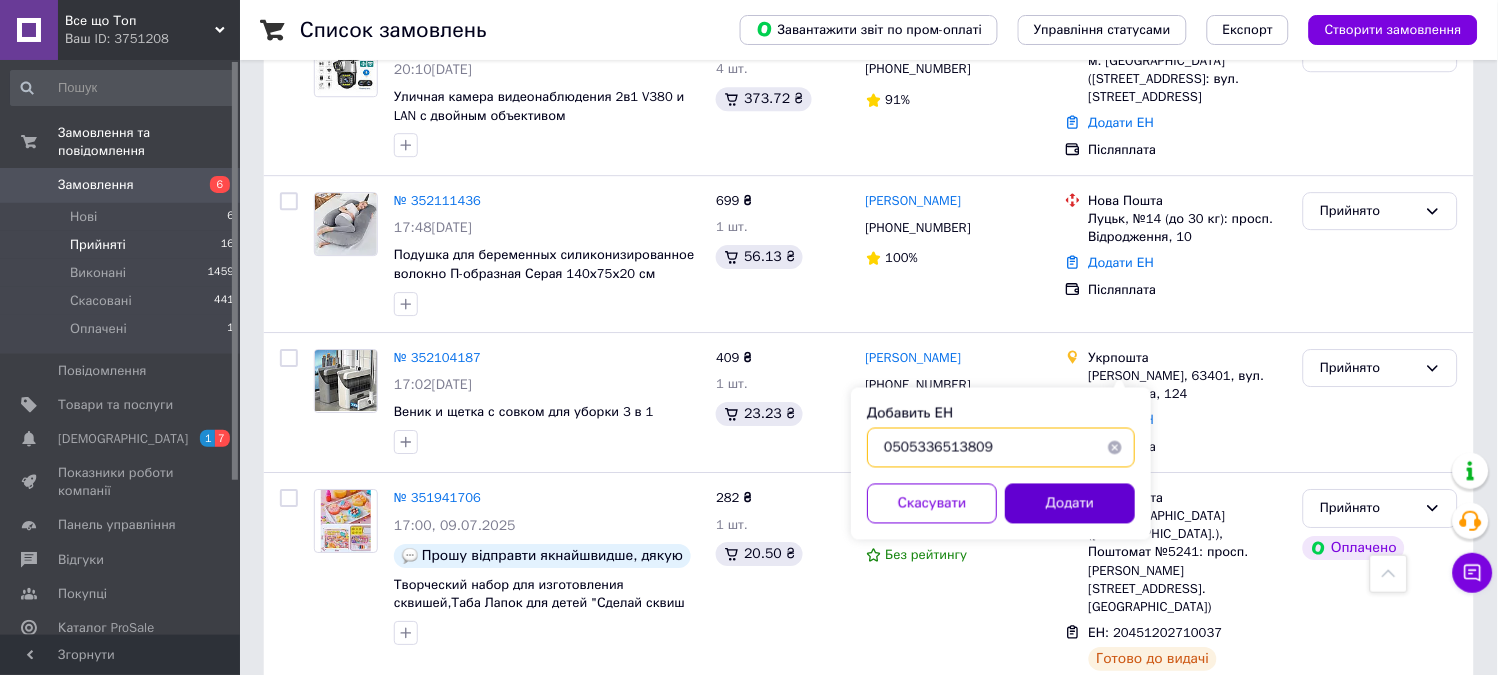 type on "0505336513809" 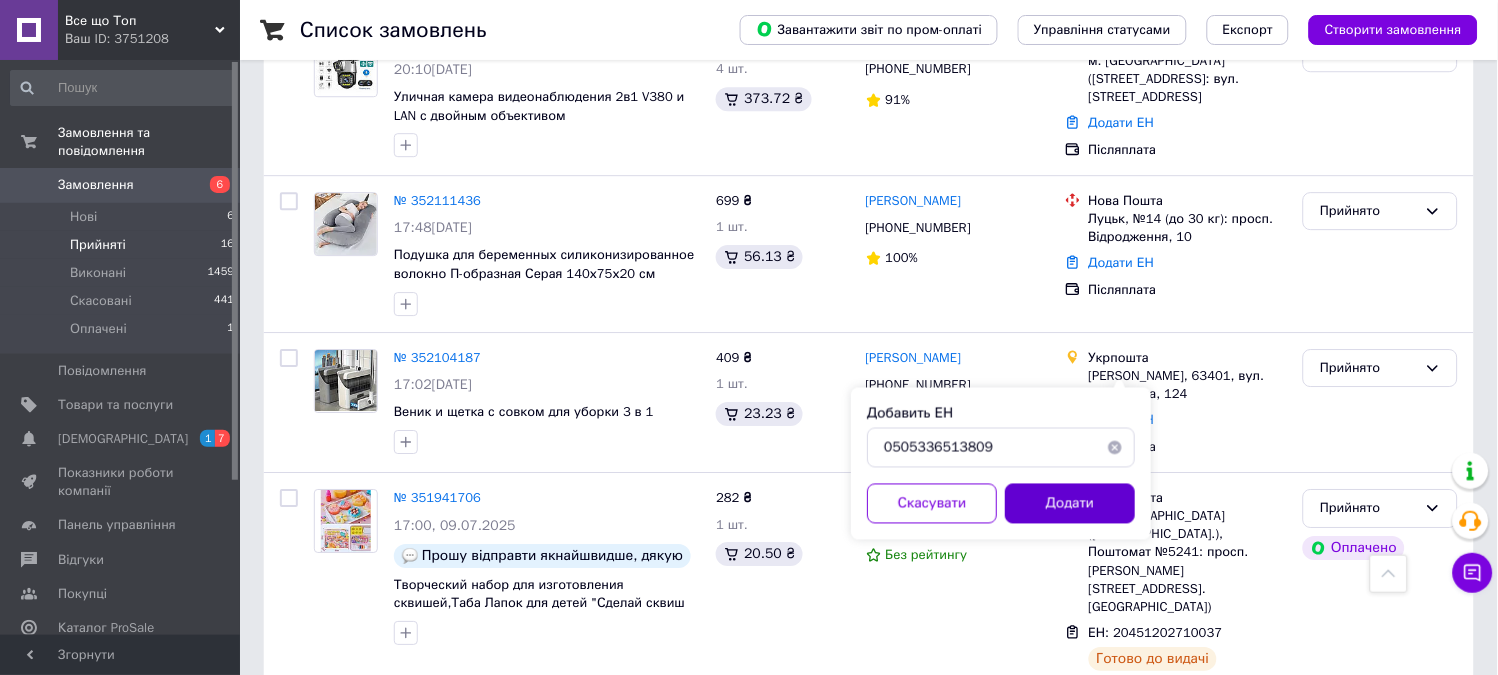 click on "Додати" at bounding box center (1070, 503) 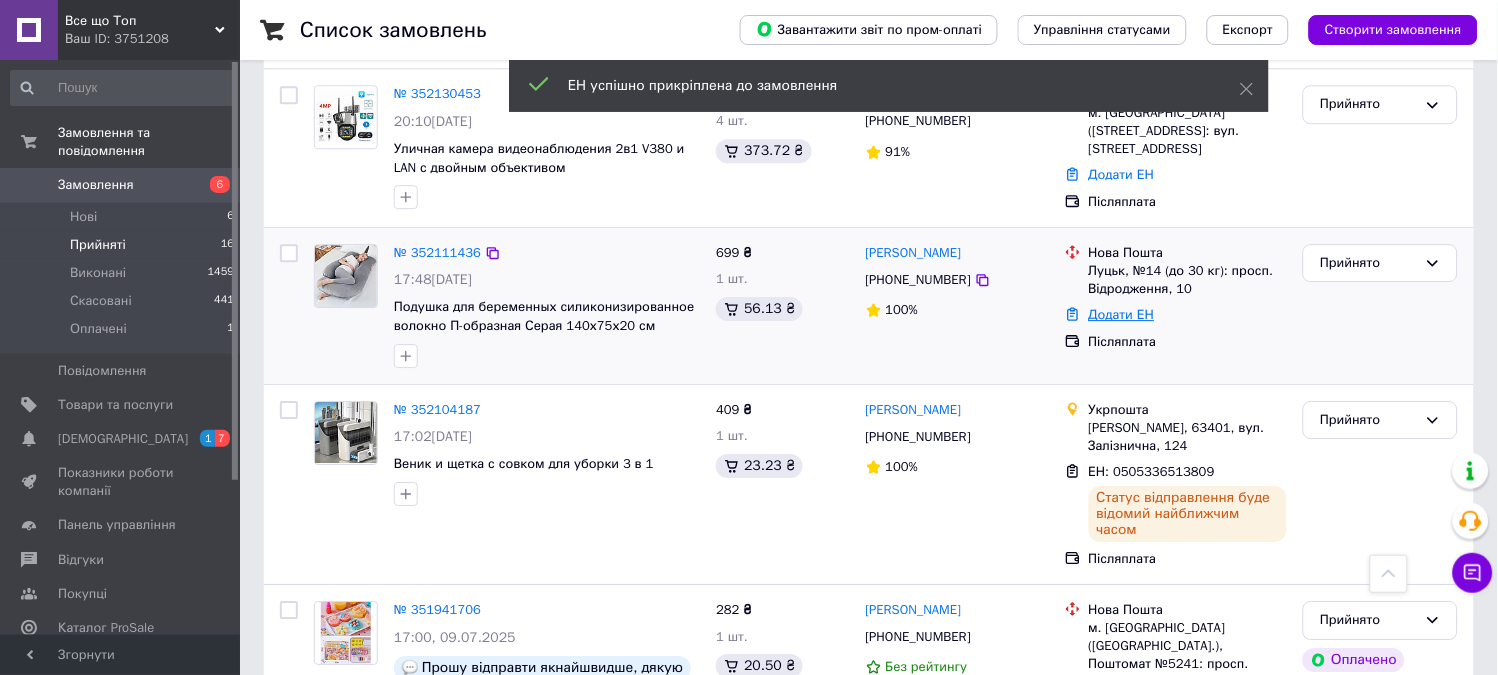 scroll, scrollTop: 1237, scrollLeft: 0, axis: vertical 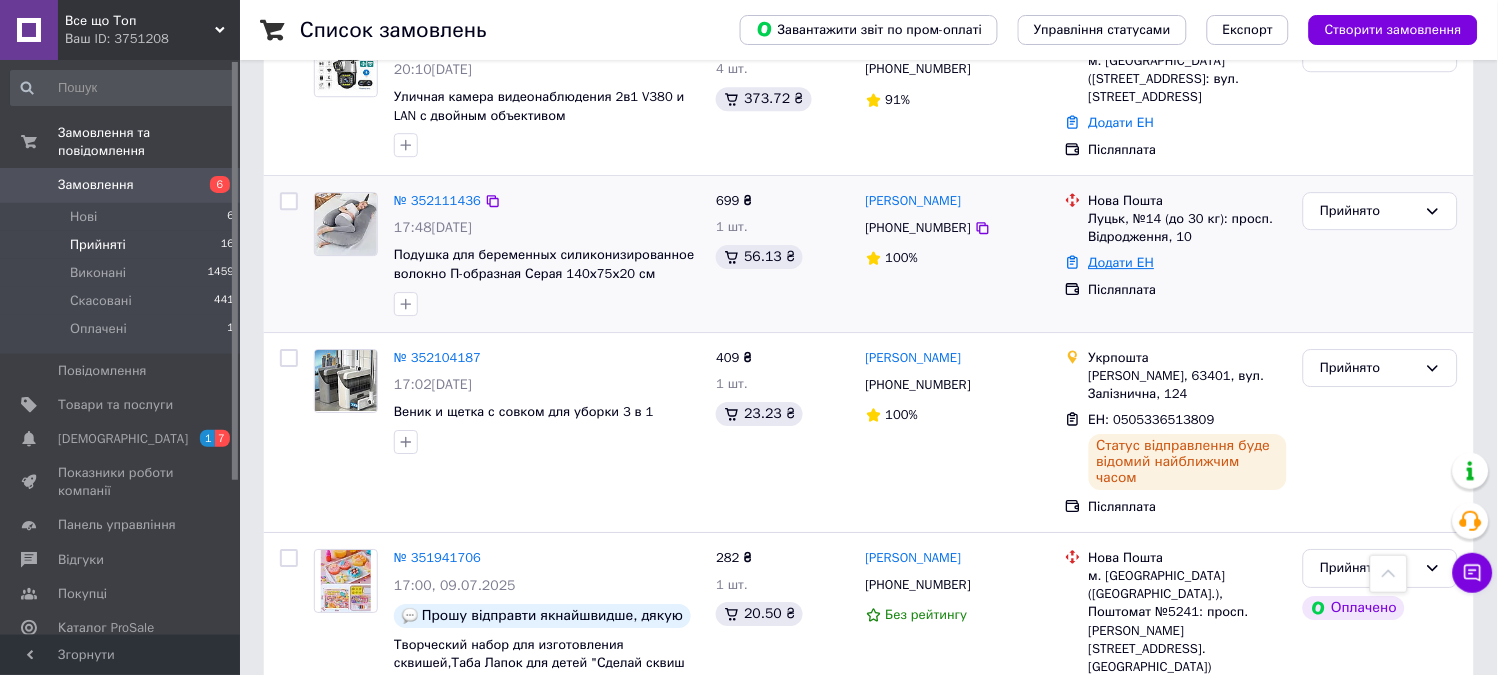 click on "Додати ЕН" at bounding box center (1122, 262) 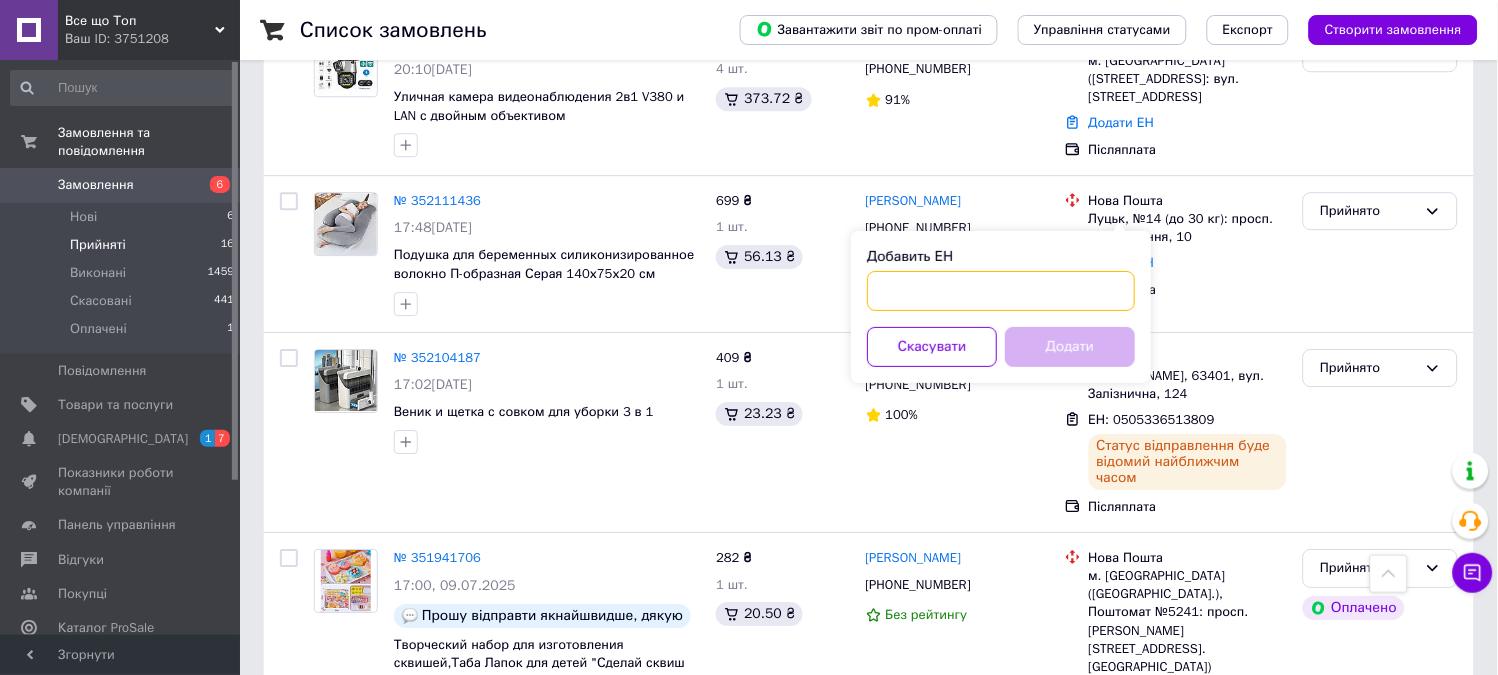 click on "Добавить ЕН" at bounding box center (1001, 291) 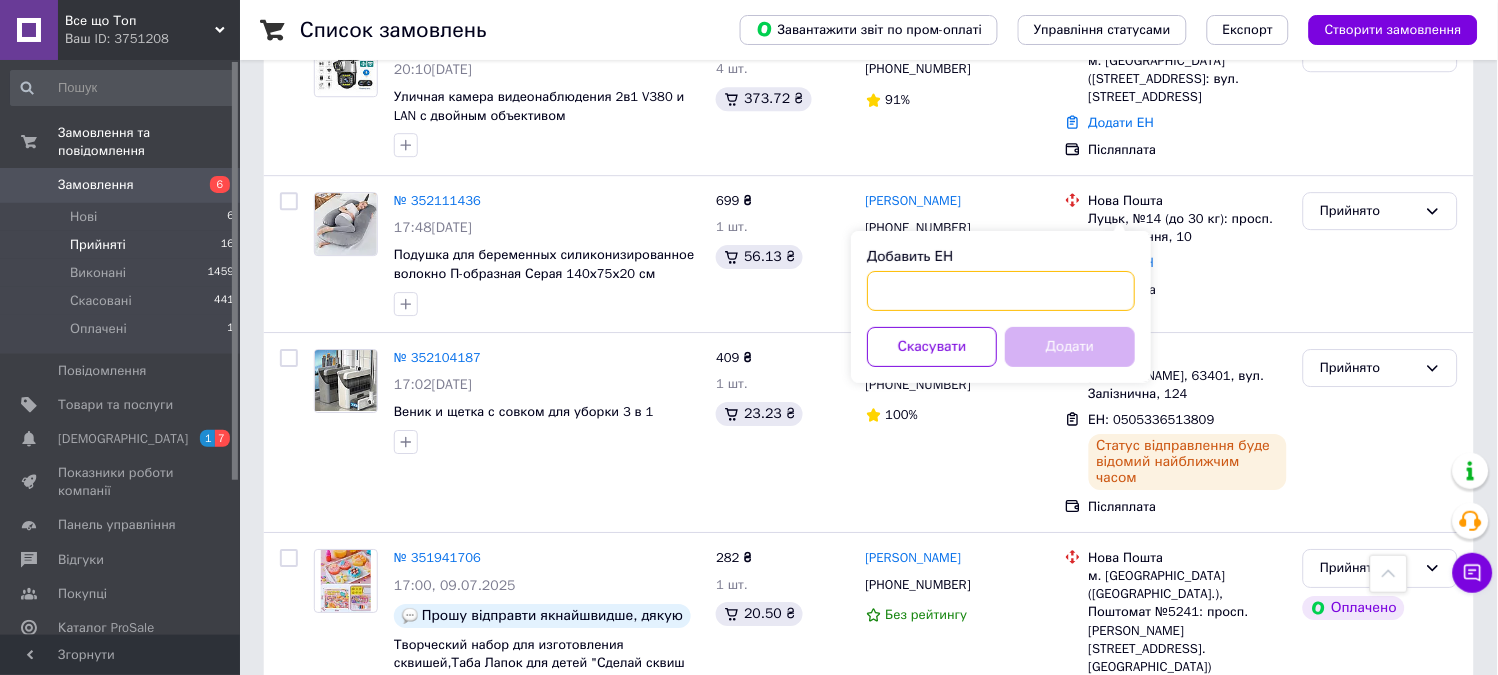 paste on "20451203461553" 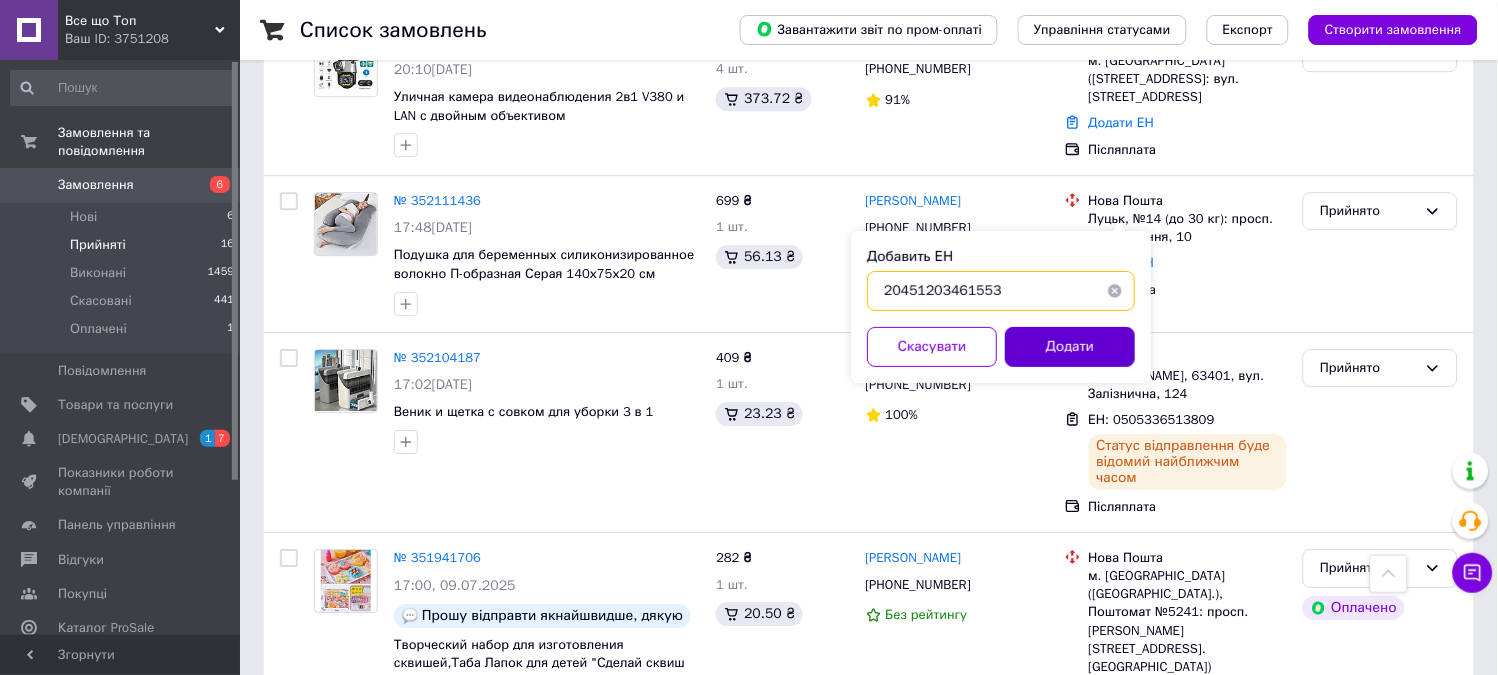 type on "20451203461553" 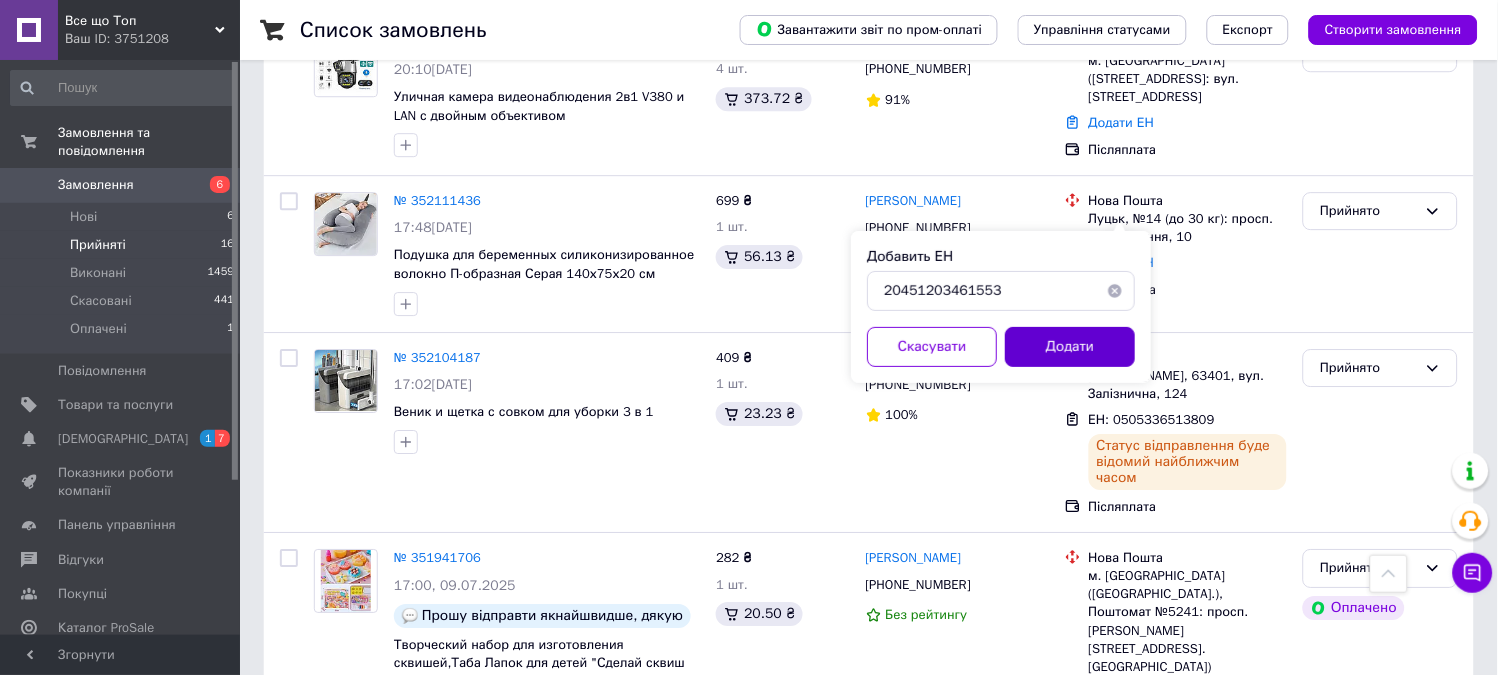 click on "Додати" at bounding box center (1070, 347) 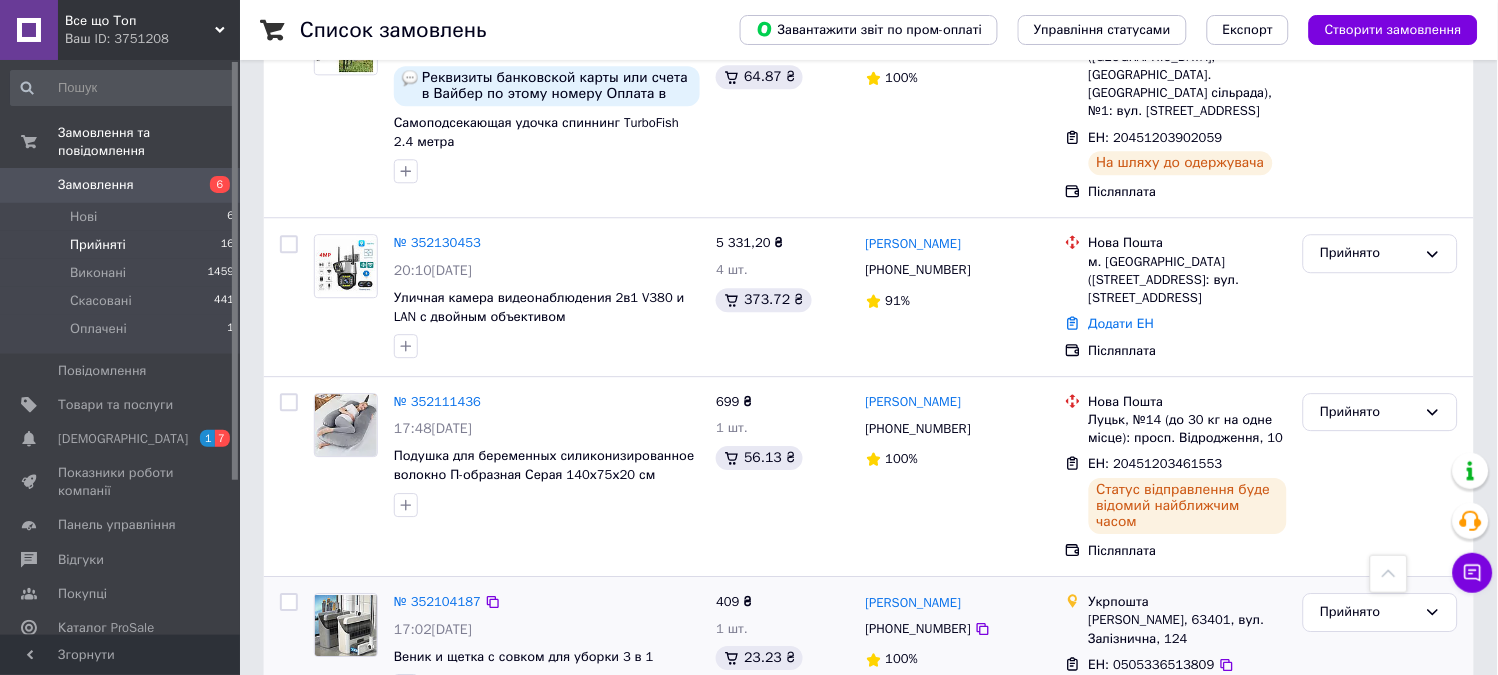 scroll, scrollTop: 1034, scrollLeft: 0, axis: vertical 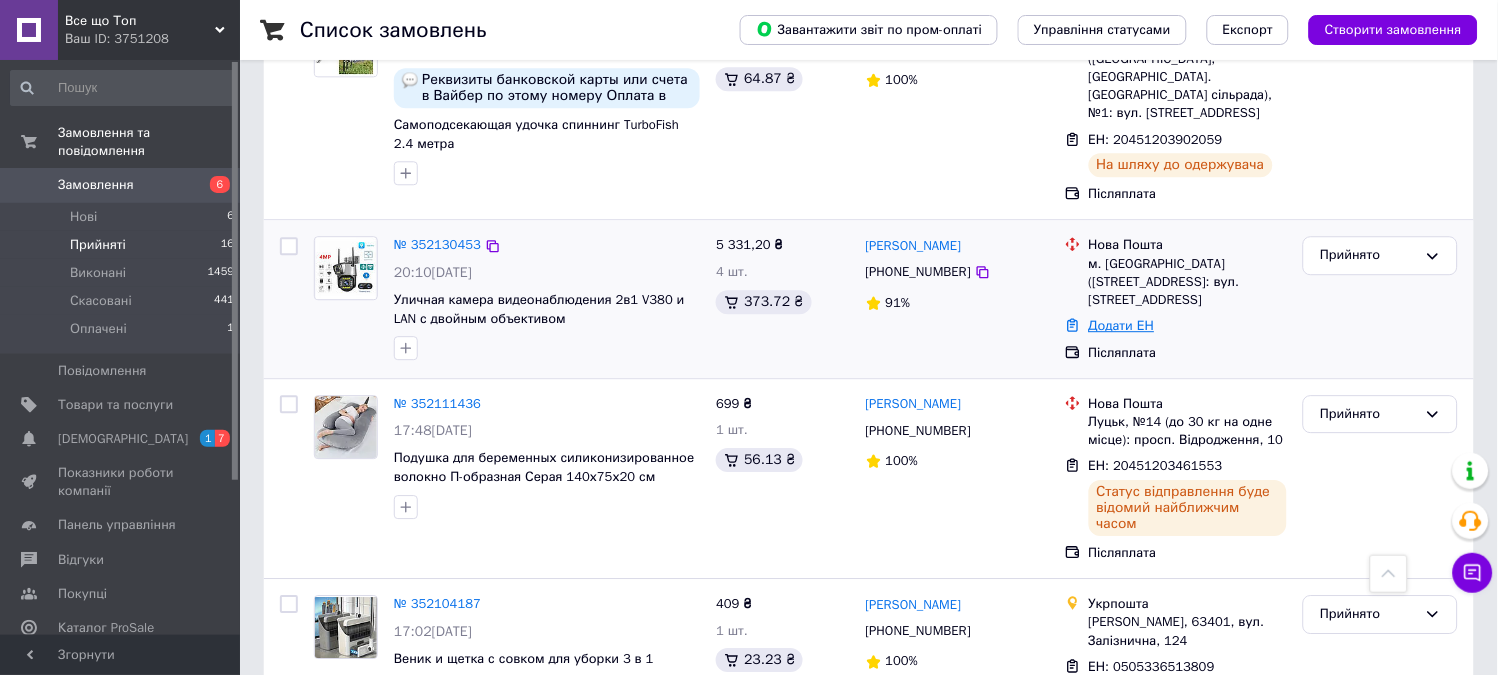 click on "Додати ЕН" at bounding box center [1122, 325] 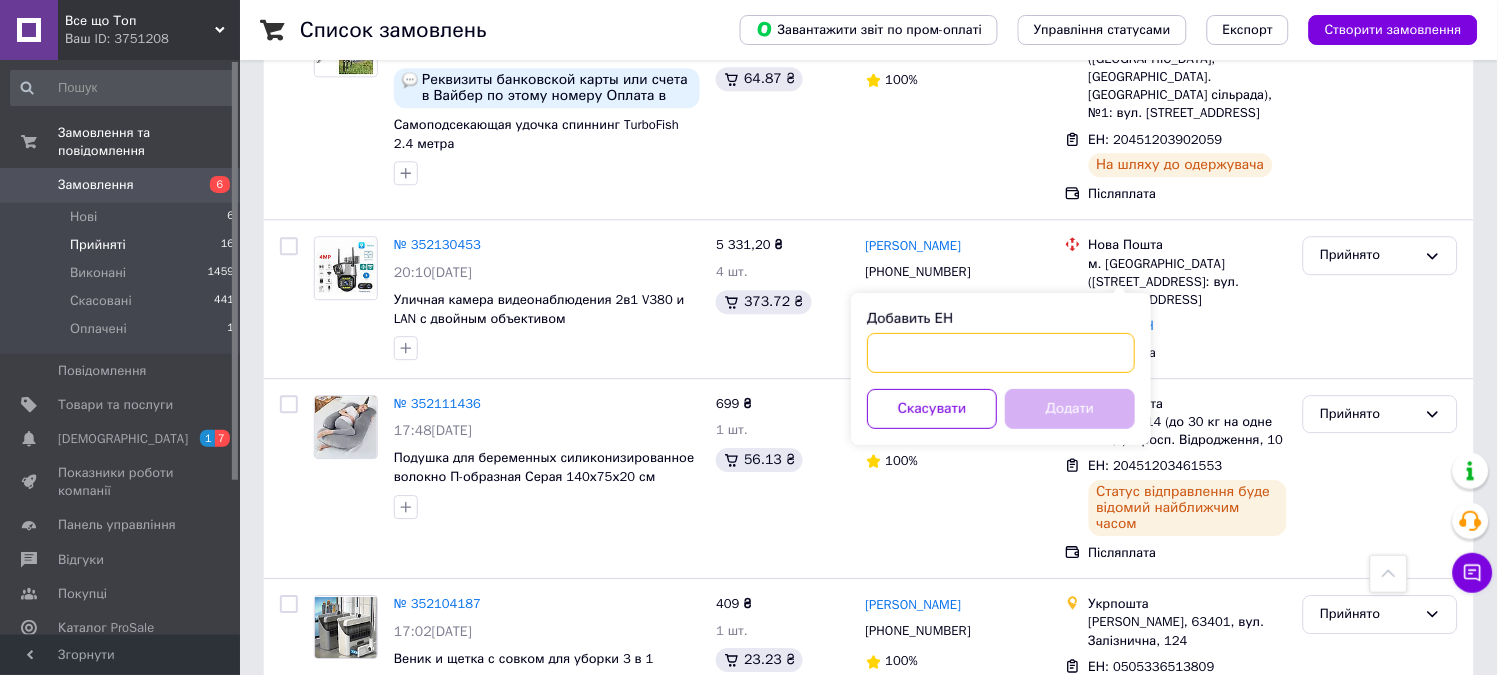 click on "Добавить ЕН" at bounding box center (1001, 353) 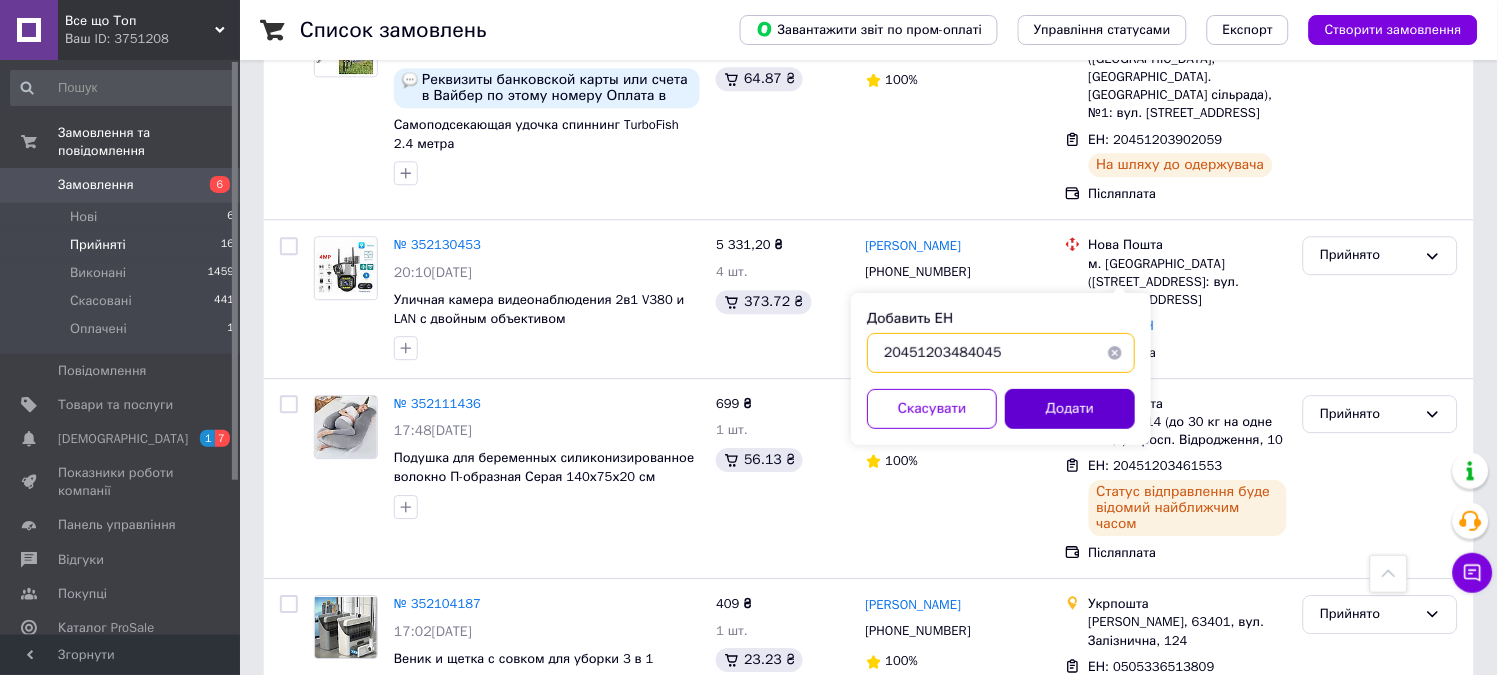 type on "20451203484045" 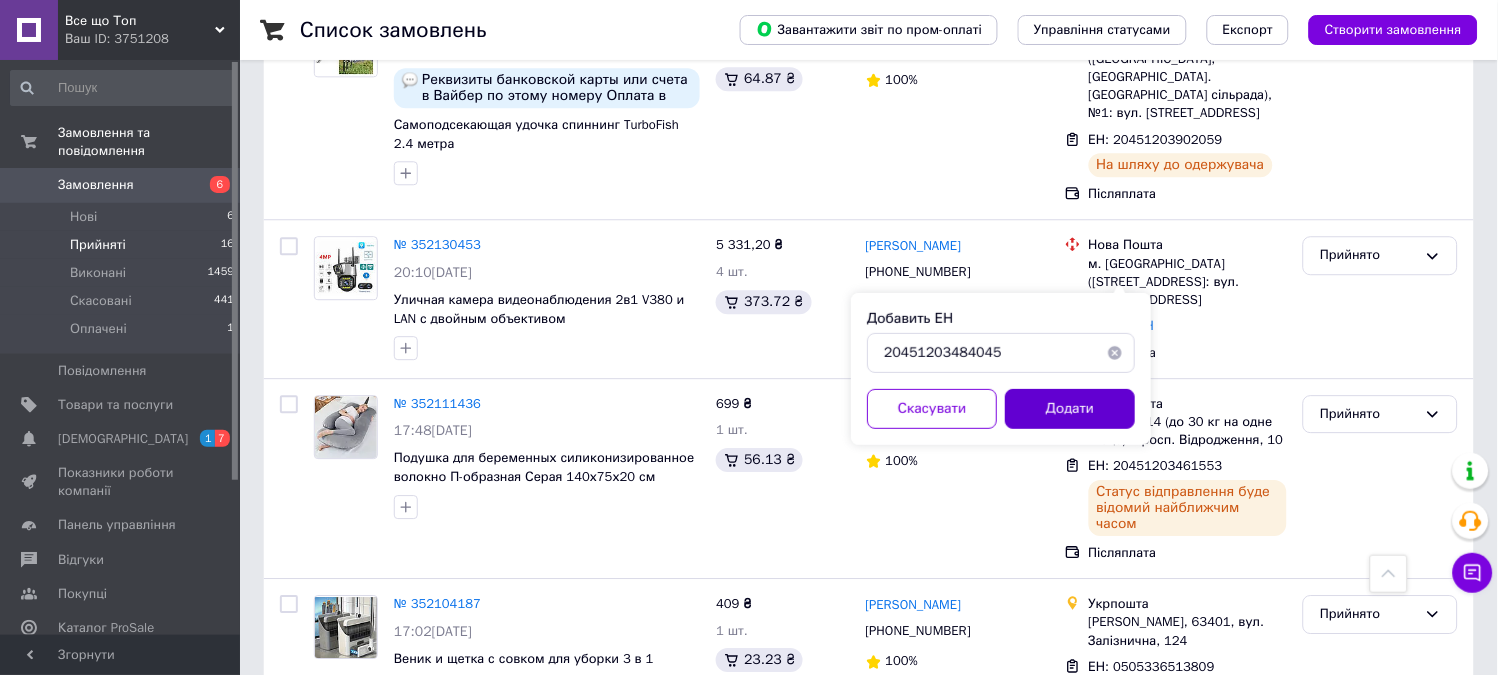 click on "Додати" at bounding box center [1070, 409] 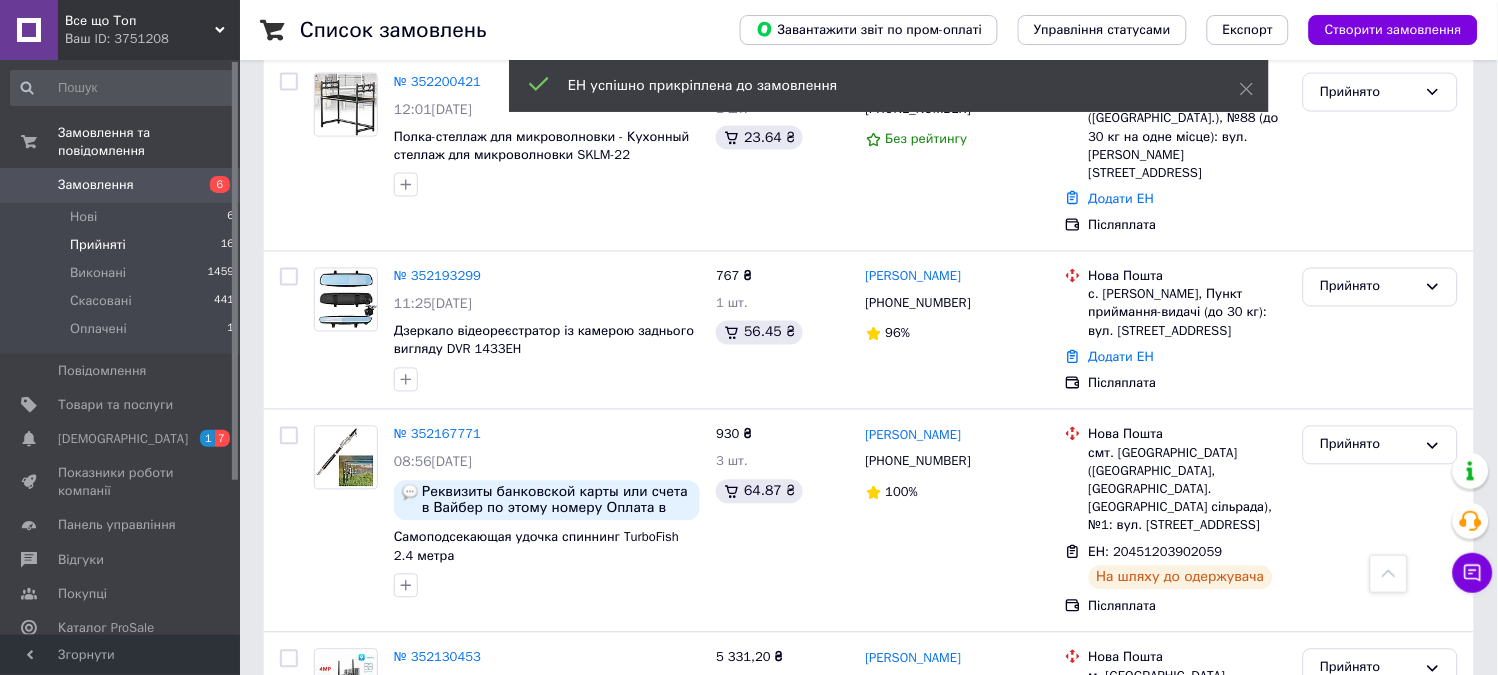 scroll, scrollTop: 620, scrollLeft: 0, axis: vertical 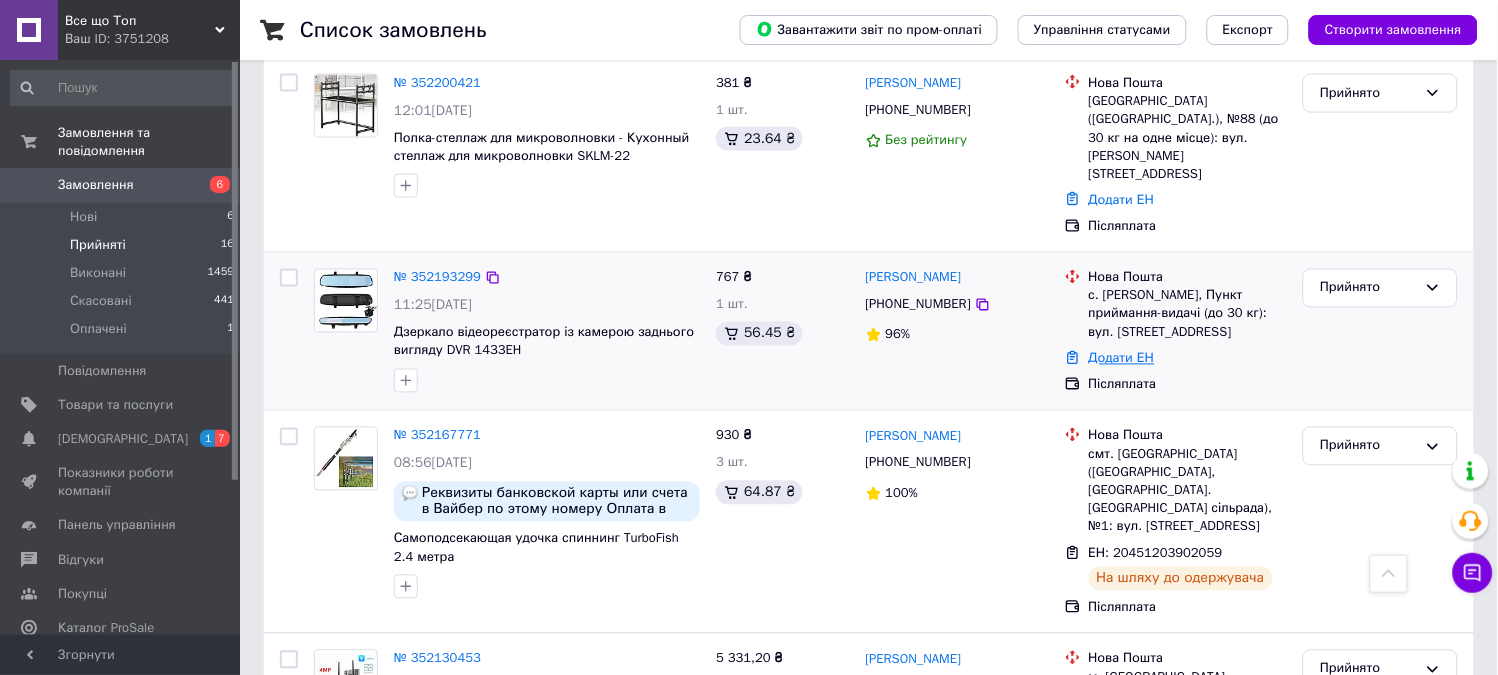 click on "Додати ЕН" at bounding box center (1122, 358) 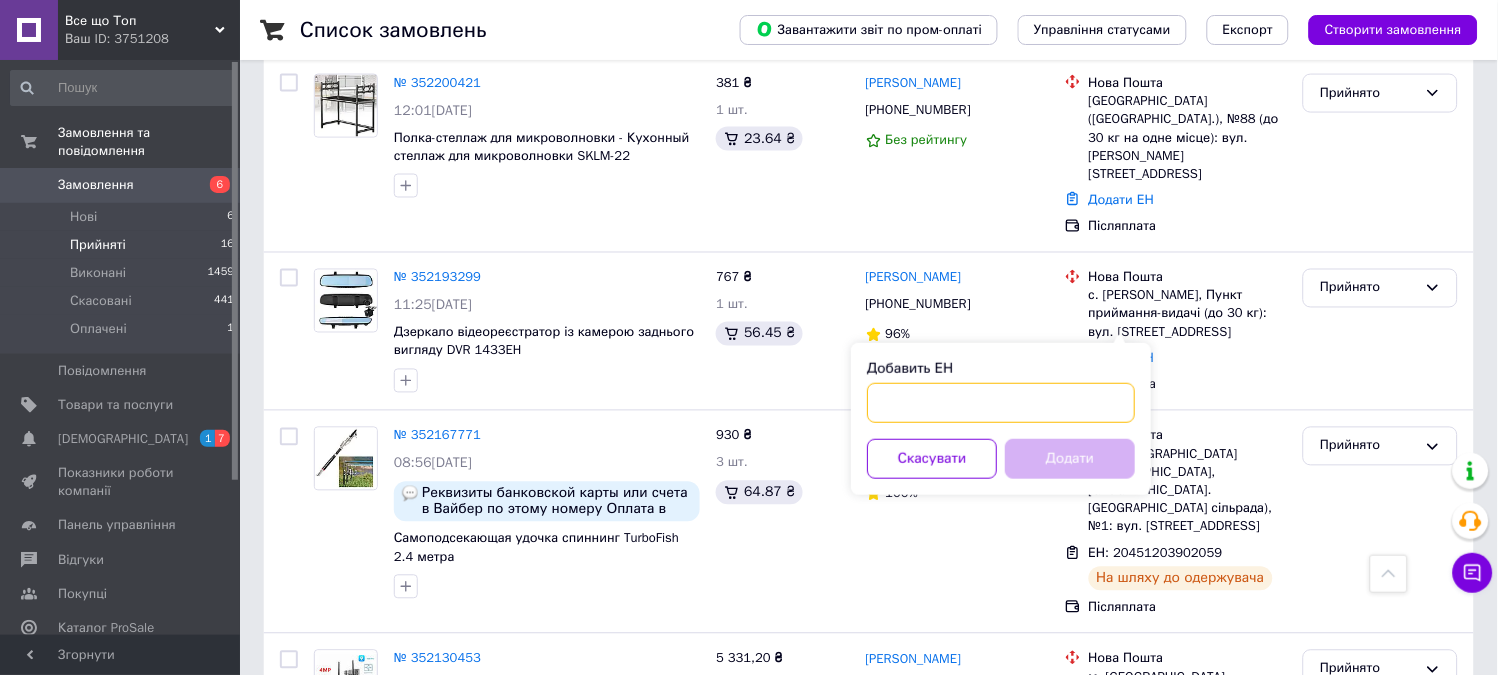 click on "Добавить ЕН" at bounding box center [1001, 403] 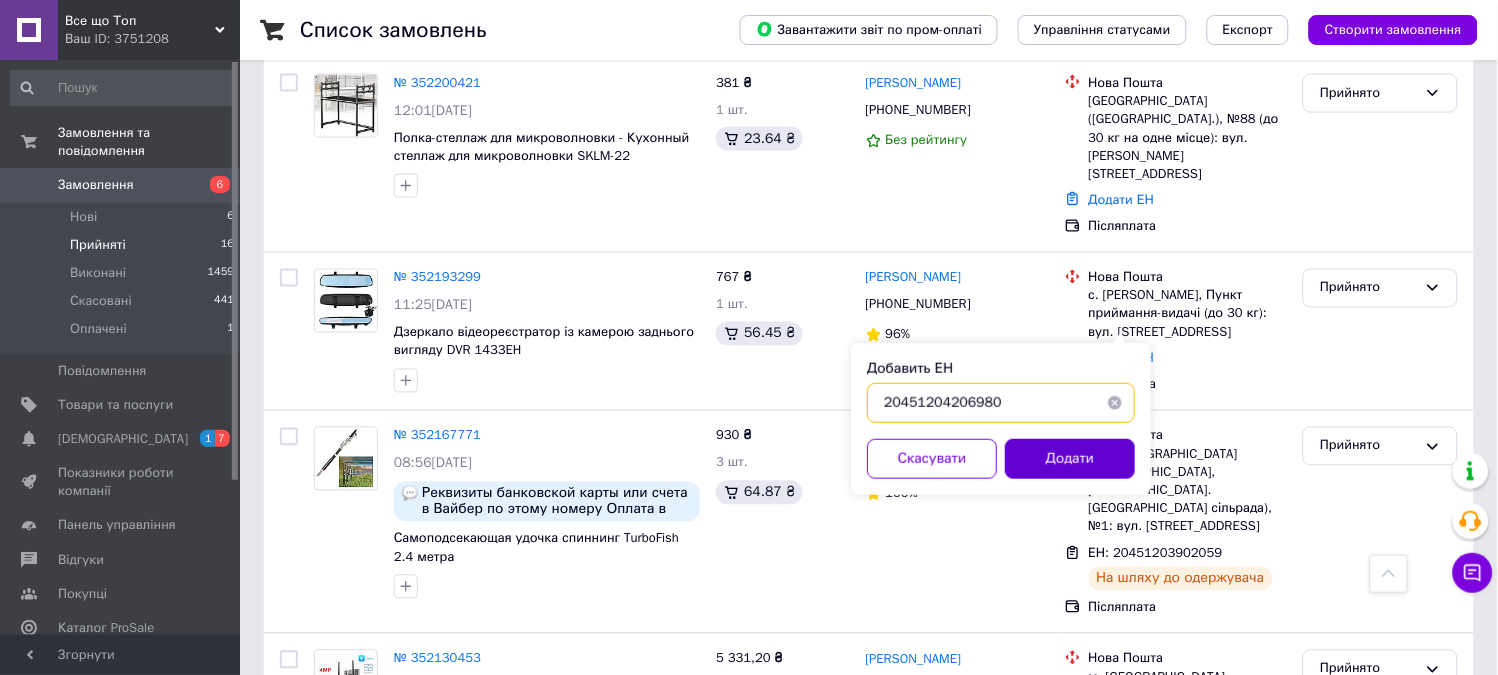 type on "20451204206980" 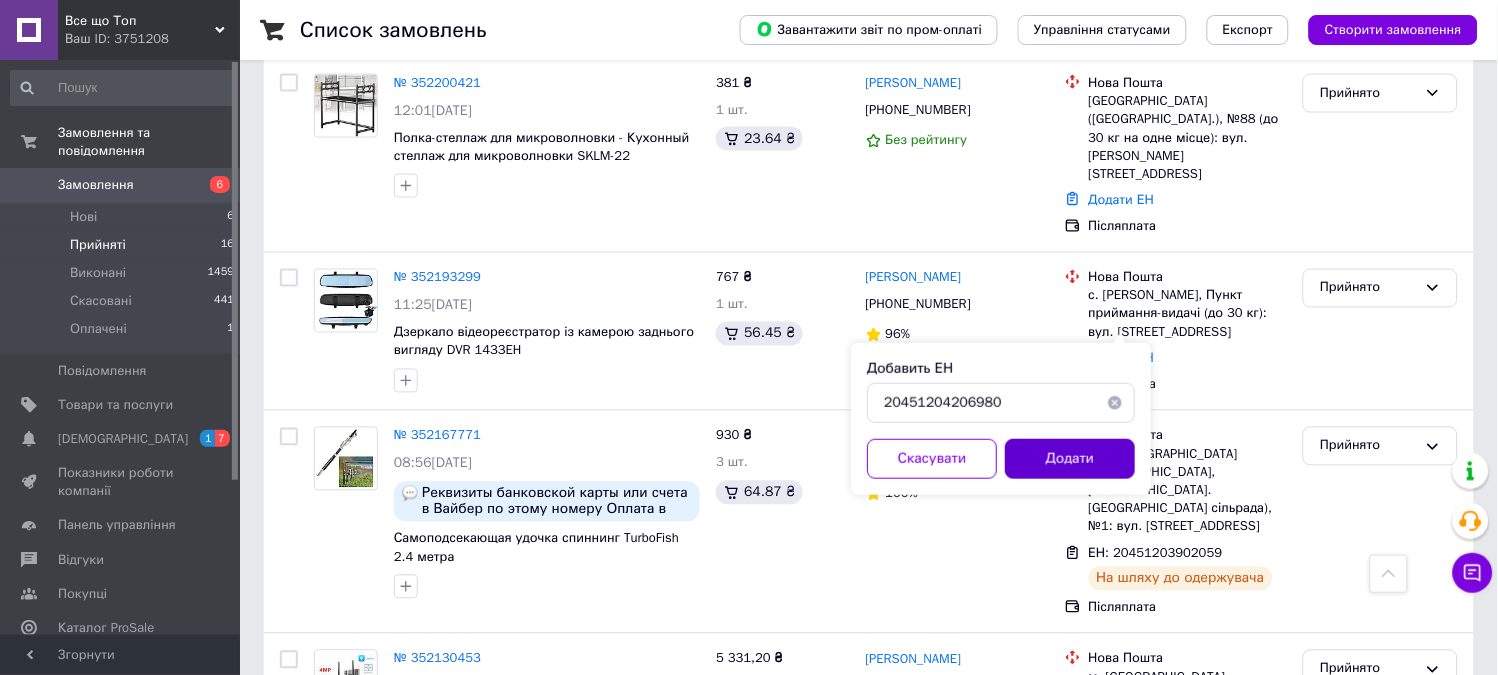 click on "Додати" at bounding box center [1070, 459] 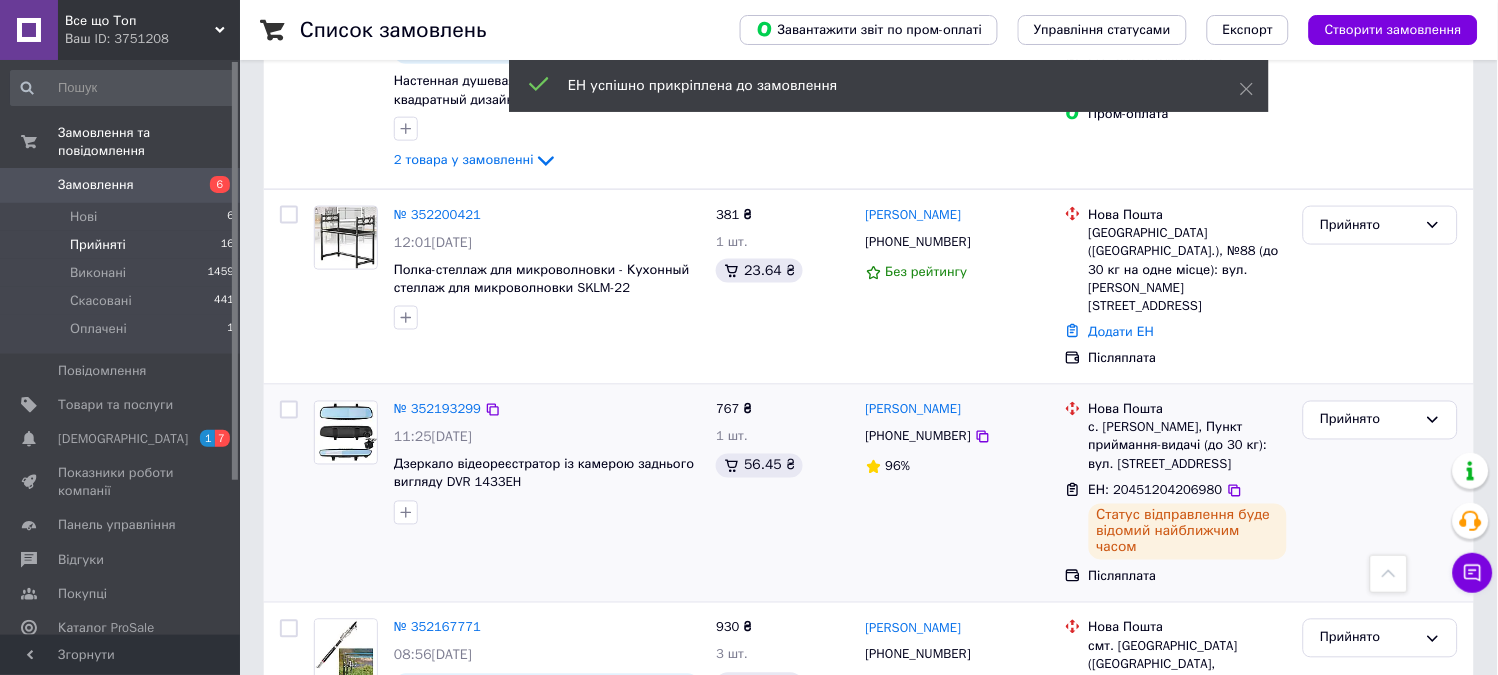 scroll, scrollTop: 487, scrollLeft: 0, axis: vertical 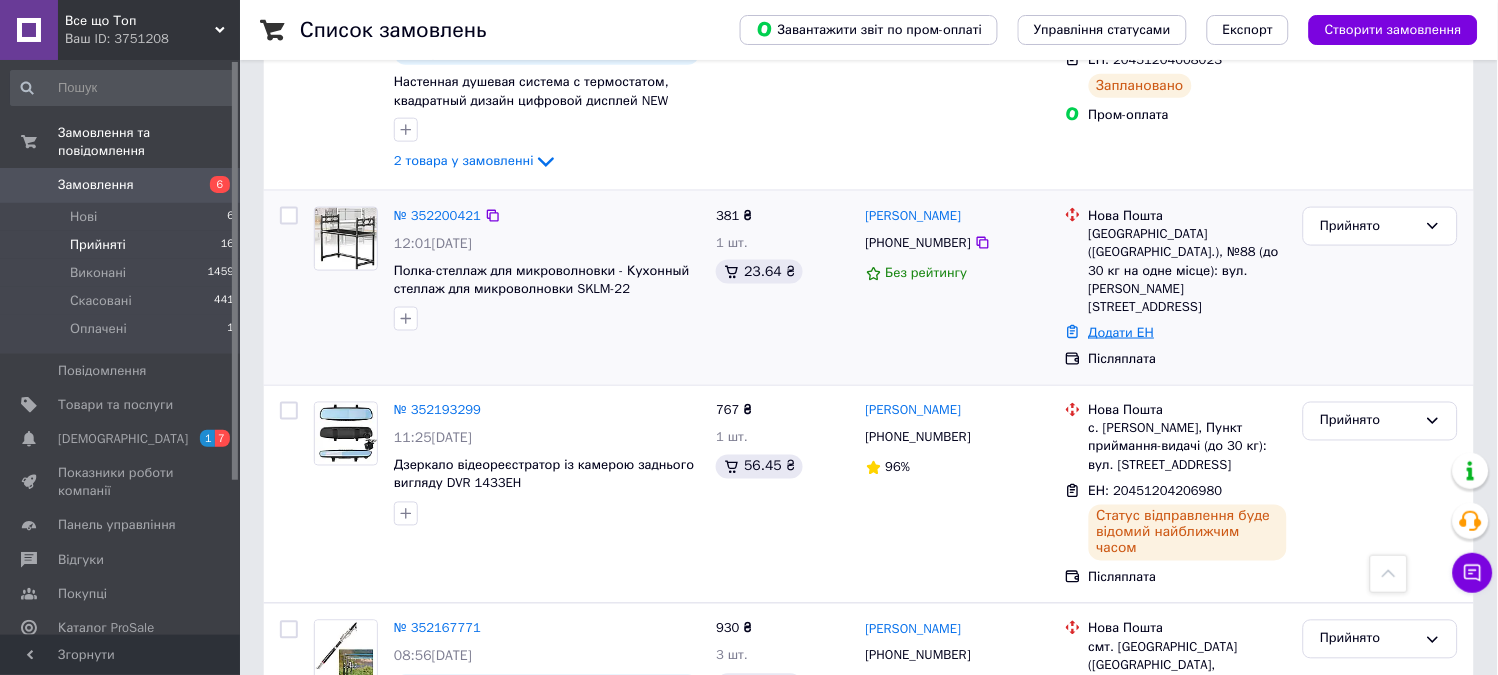 click on "Додати ЕН" at bounding box center [1122, 332] 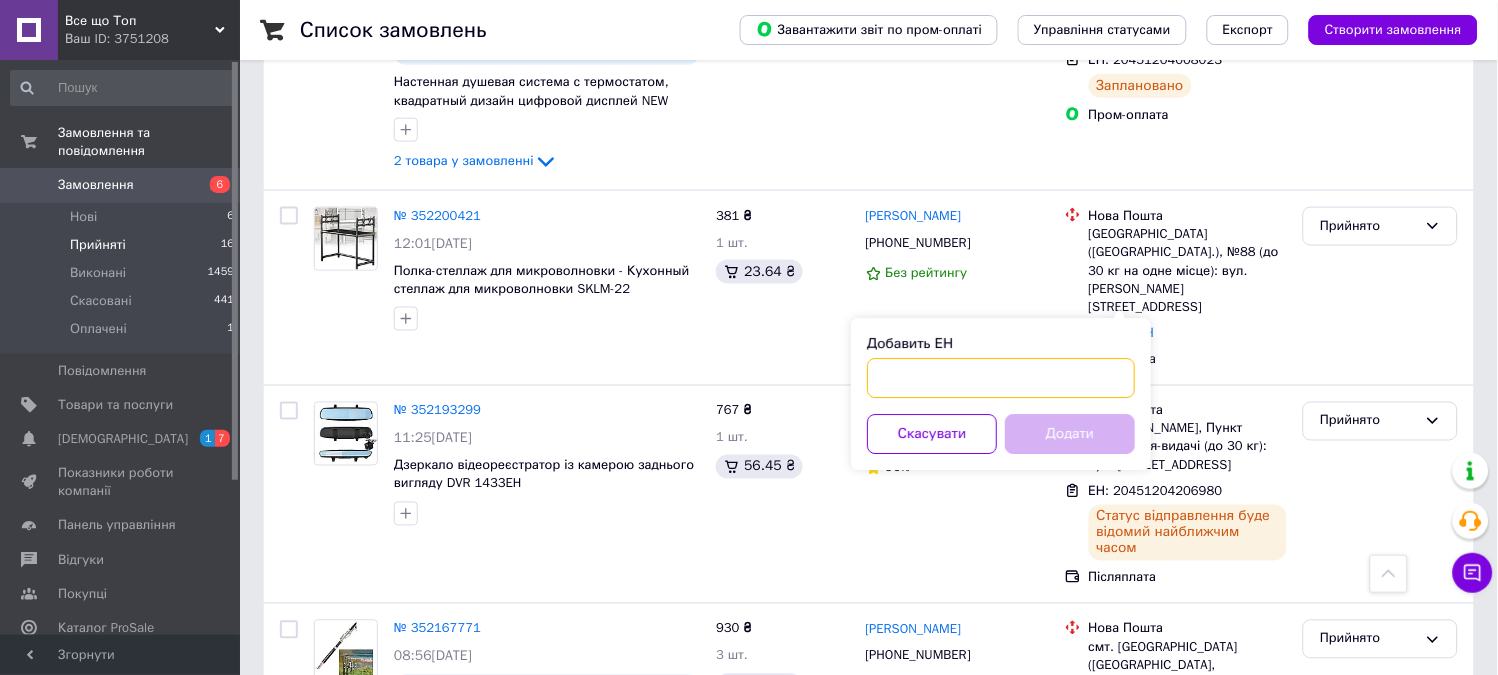 click on "Добавить ЕН" at bounding box center [1001, 379] 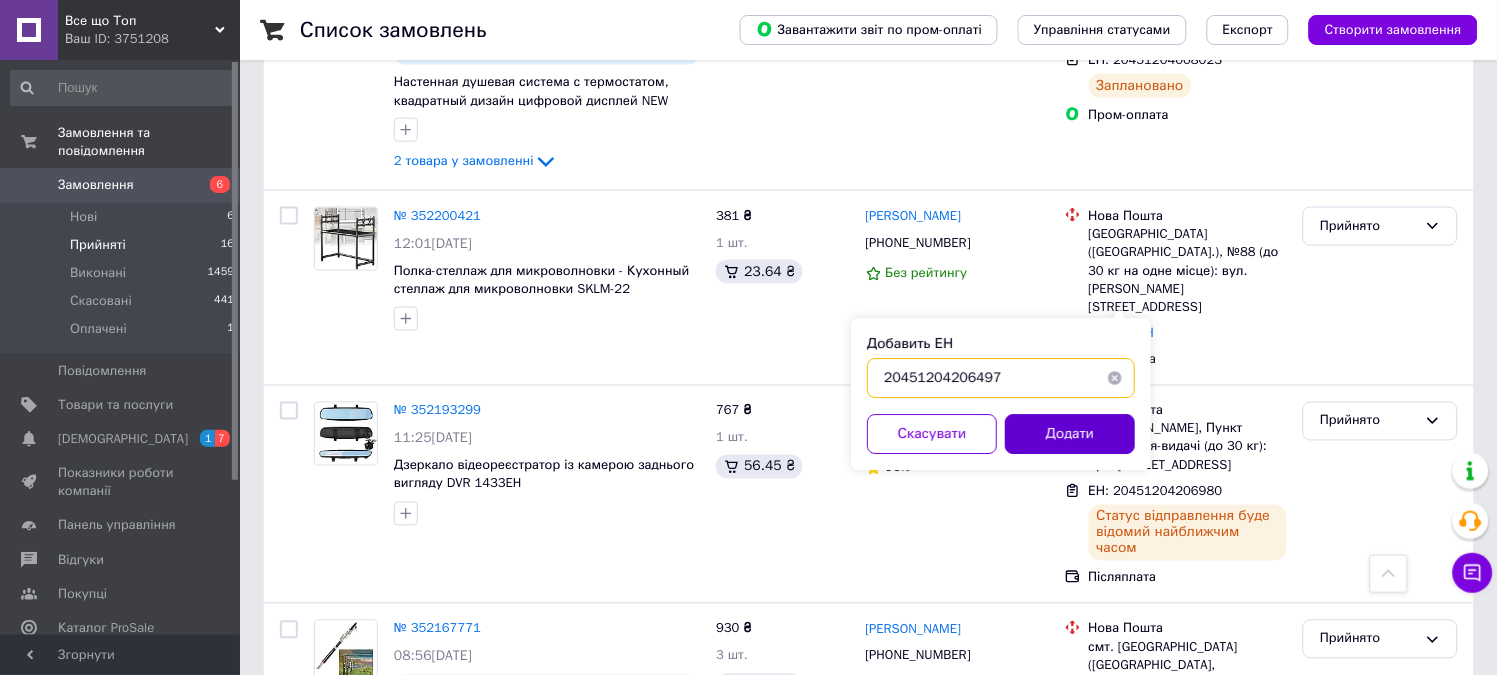 type on "20451204206497" 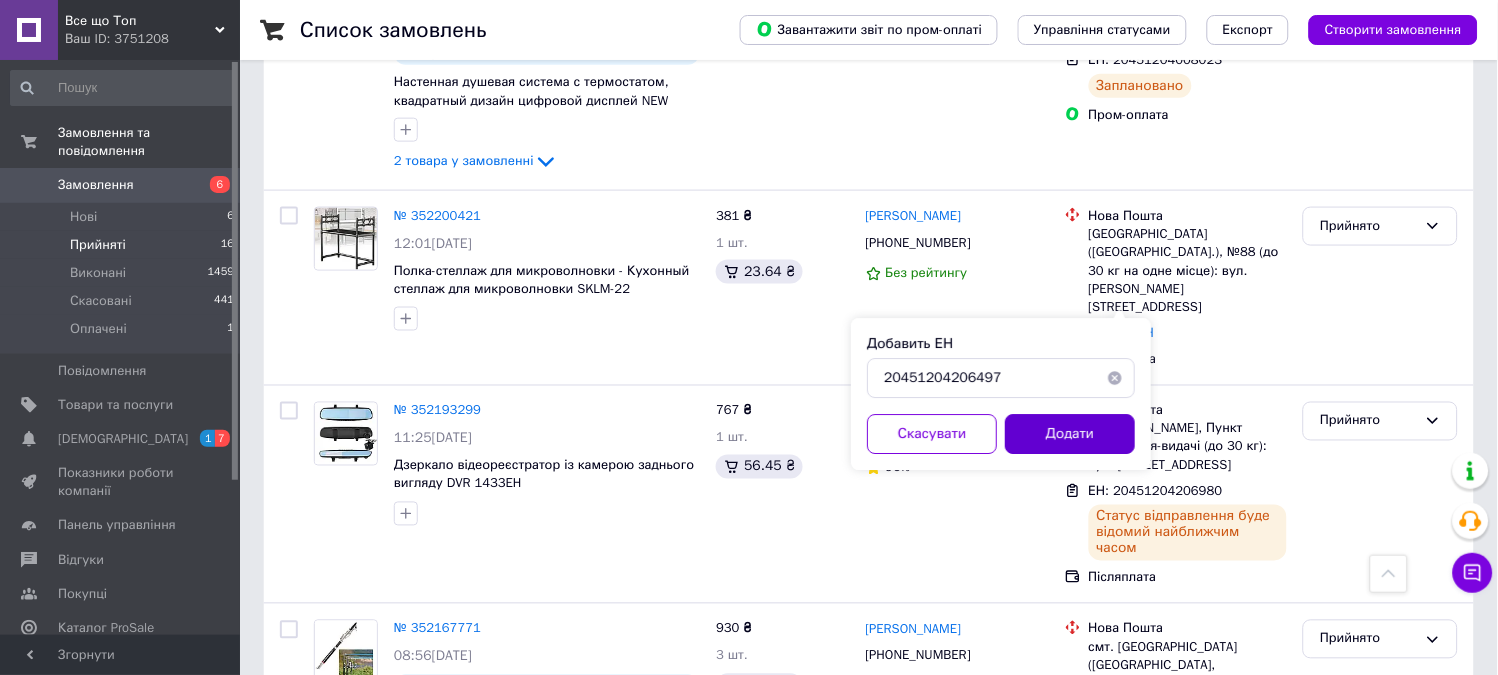 click on "Додати" at bounding box center [1070, 435] 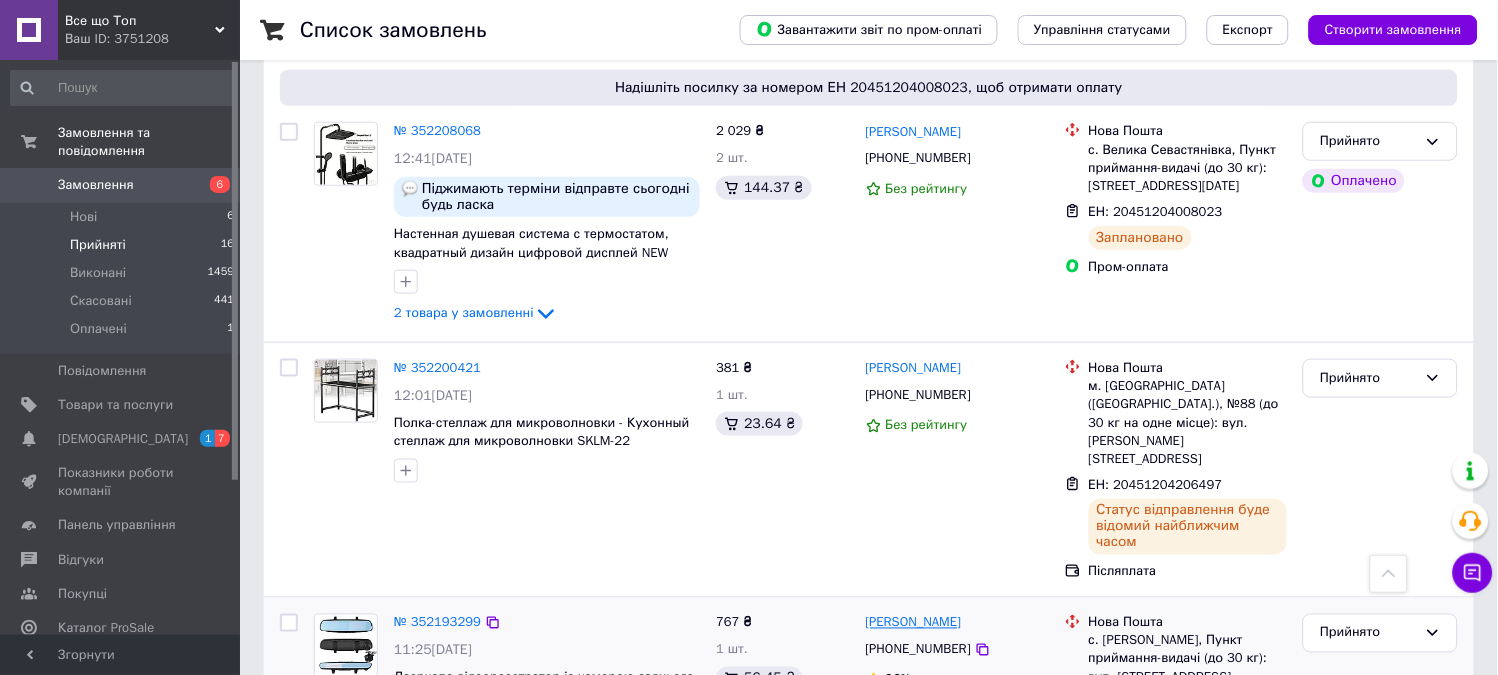 scroll, scrollTop: 325, scrollLeft: 0, axis: vertical 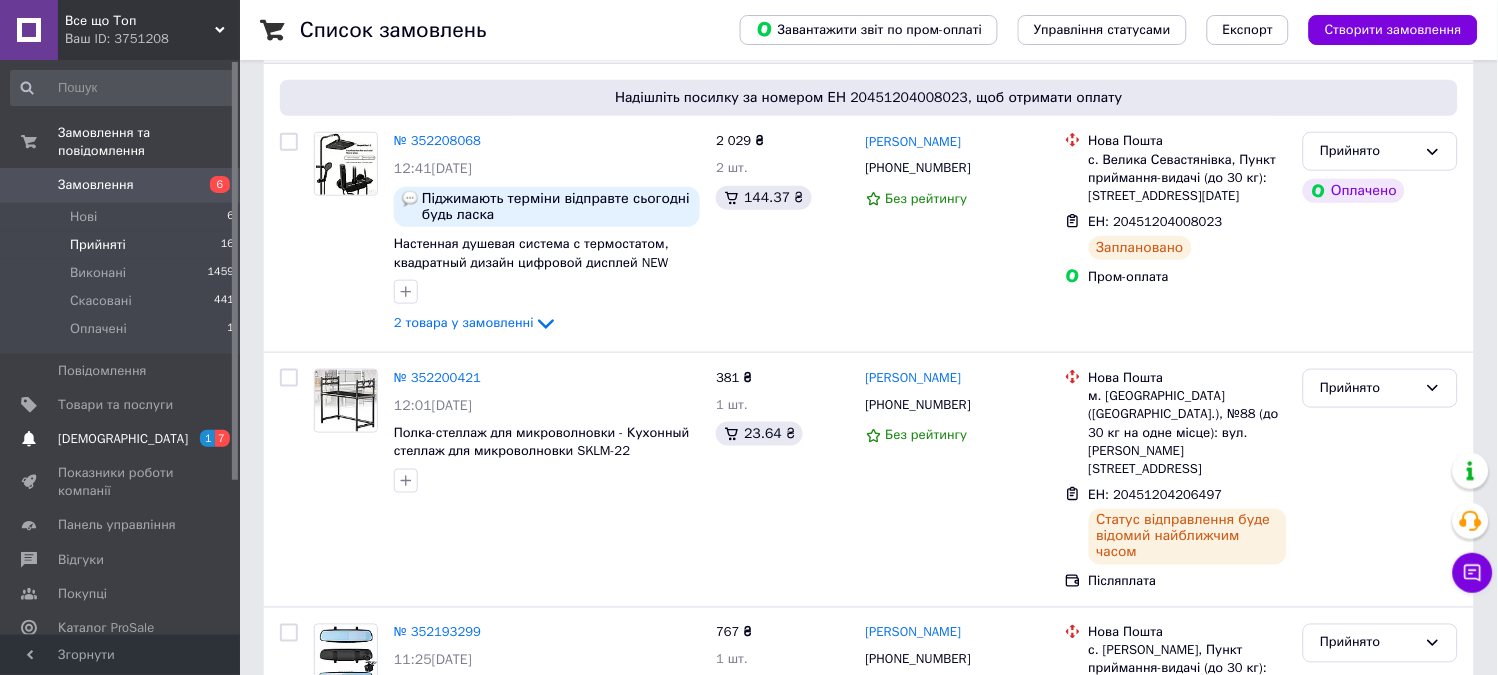 click on "[DEMOGRAPHIC_DATA] 1 7" at bounding box center (123, 439) 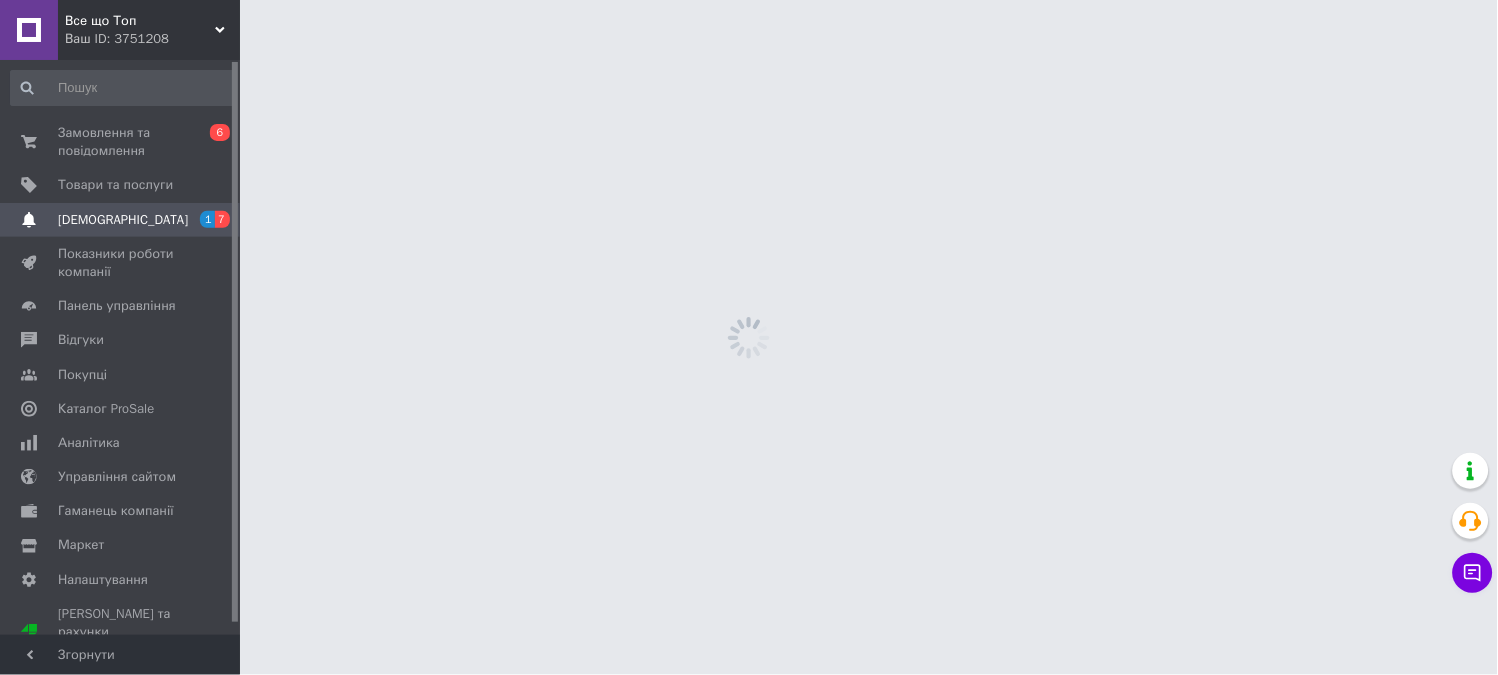 scroll, scrollTop: 0, scrollLeft: 0, axis: both 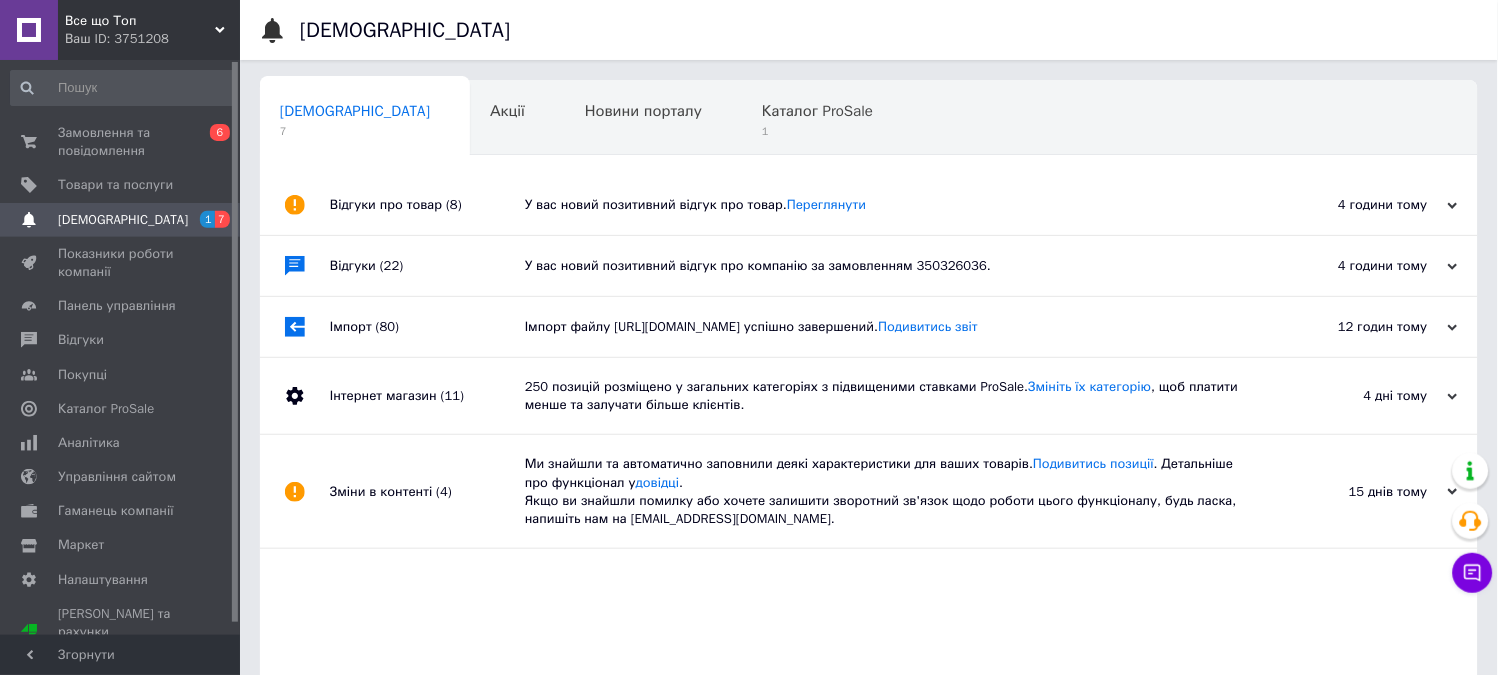 click on "У вас новий позитивний відгук про товар.  [GEOGRAPHIC_DATA]" at bounding box center (891, 205) 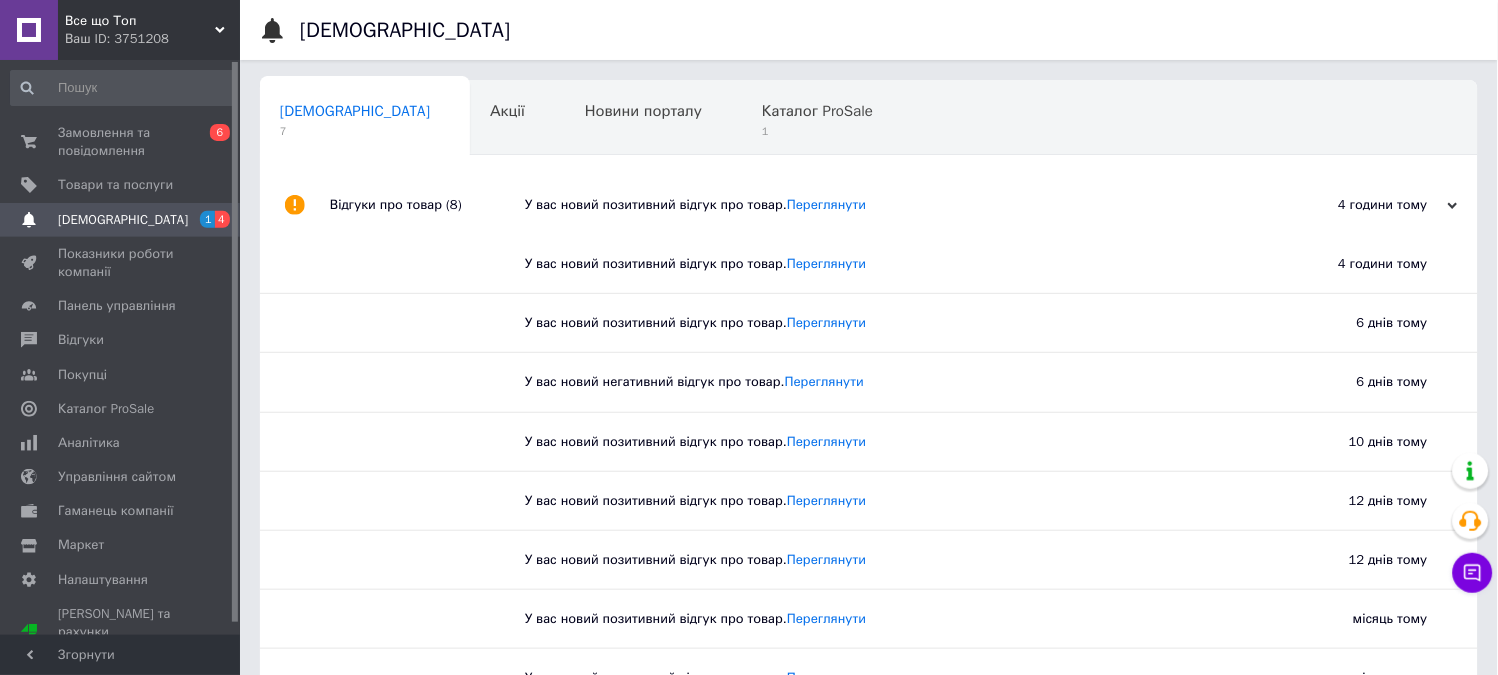 click on "У вас новий позитивний відгук про товар.  [GEOGRAPHIC_DATA]" at bounding box center (891, 205) 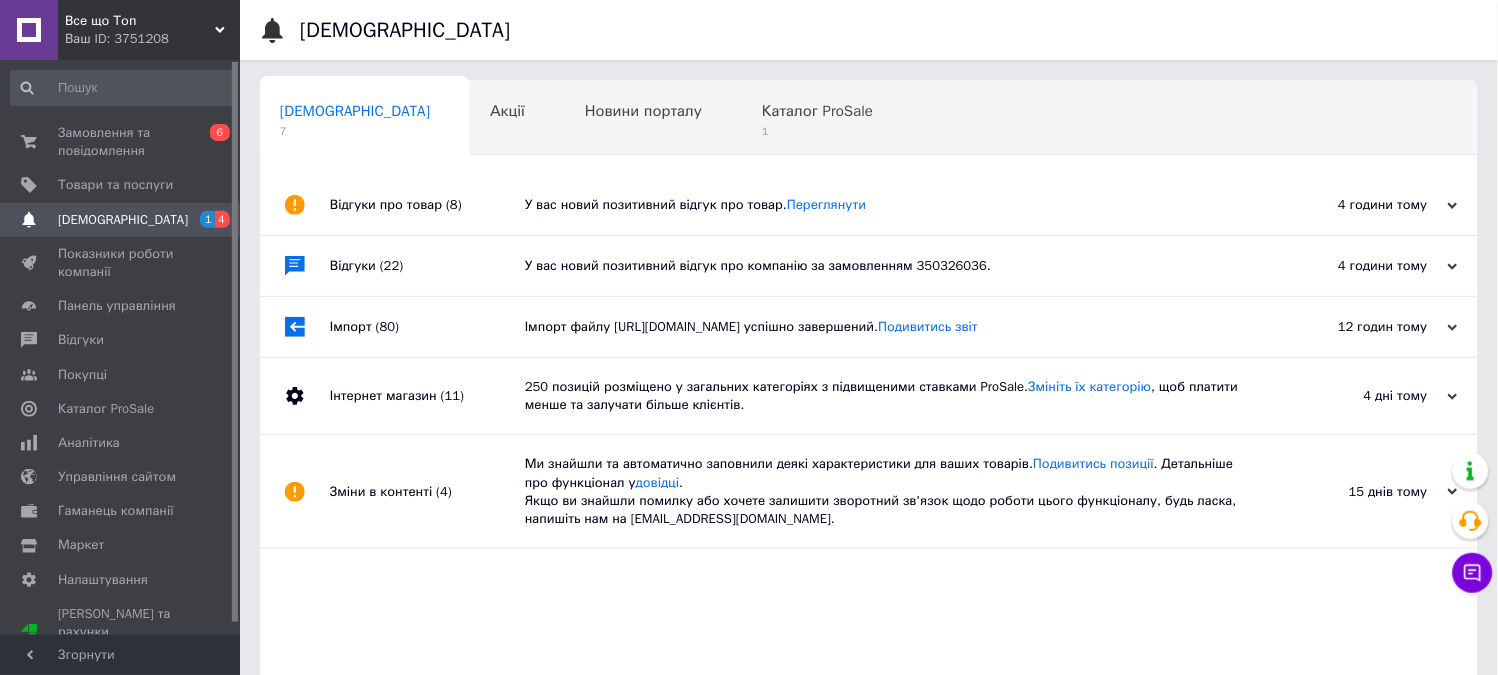 click on "У вас новий позитивний відгук про компанію за замовленням 350326036." at bounding box center (891, 266) 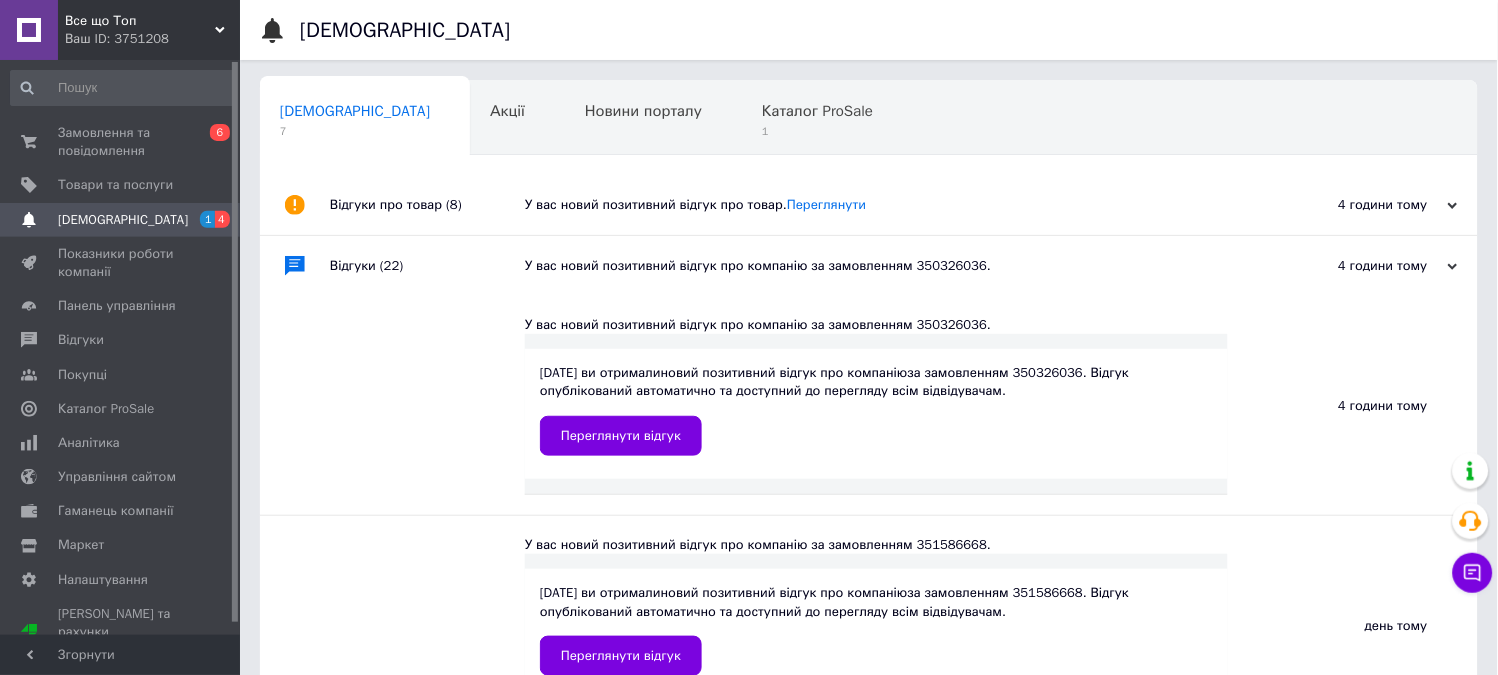 click on "У вас новий позитивний відгук про компанію за замовленням 350326036." at bounding box center (891, 266) 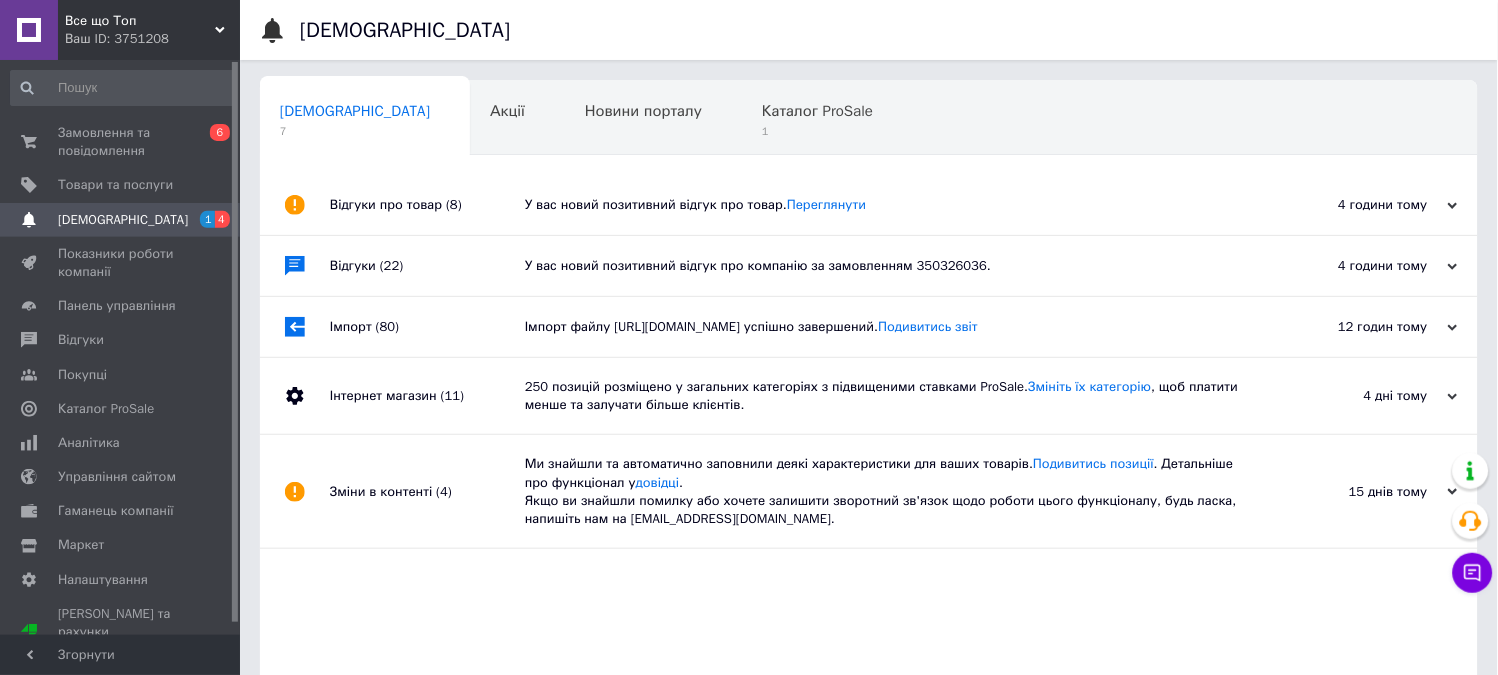 click on "Імпорт файлу [URL][DOMAIN_NAME] успішно завершений.  Подивитись звіт" at bounding box center [891, 327] 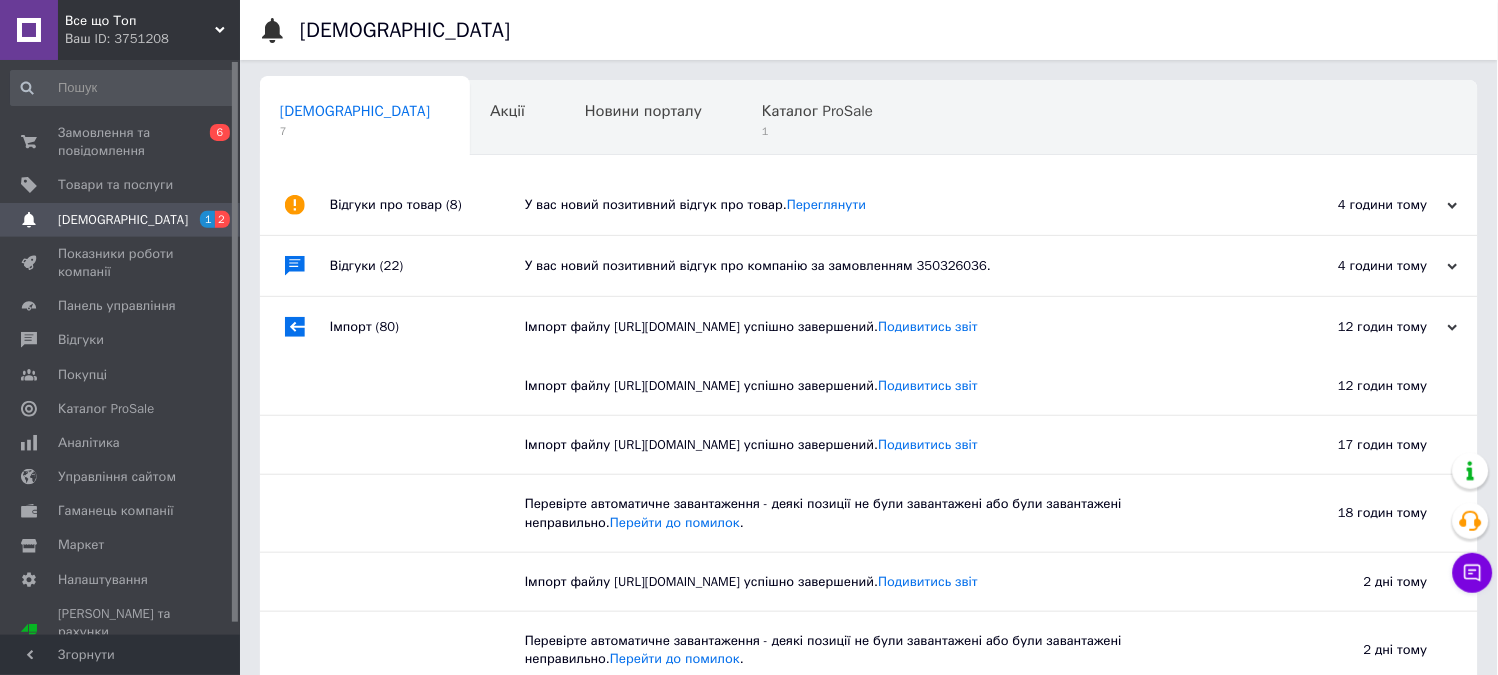 click on "Імпорт файлу [URL][DOMAIN_NAME] успішно завершений.  Подивитись звіт" at bounding box center (891, 327) 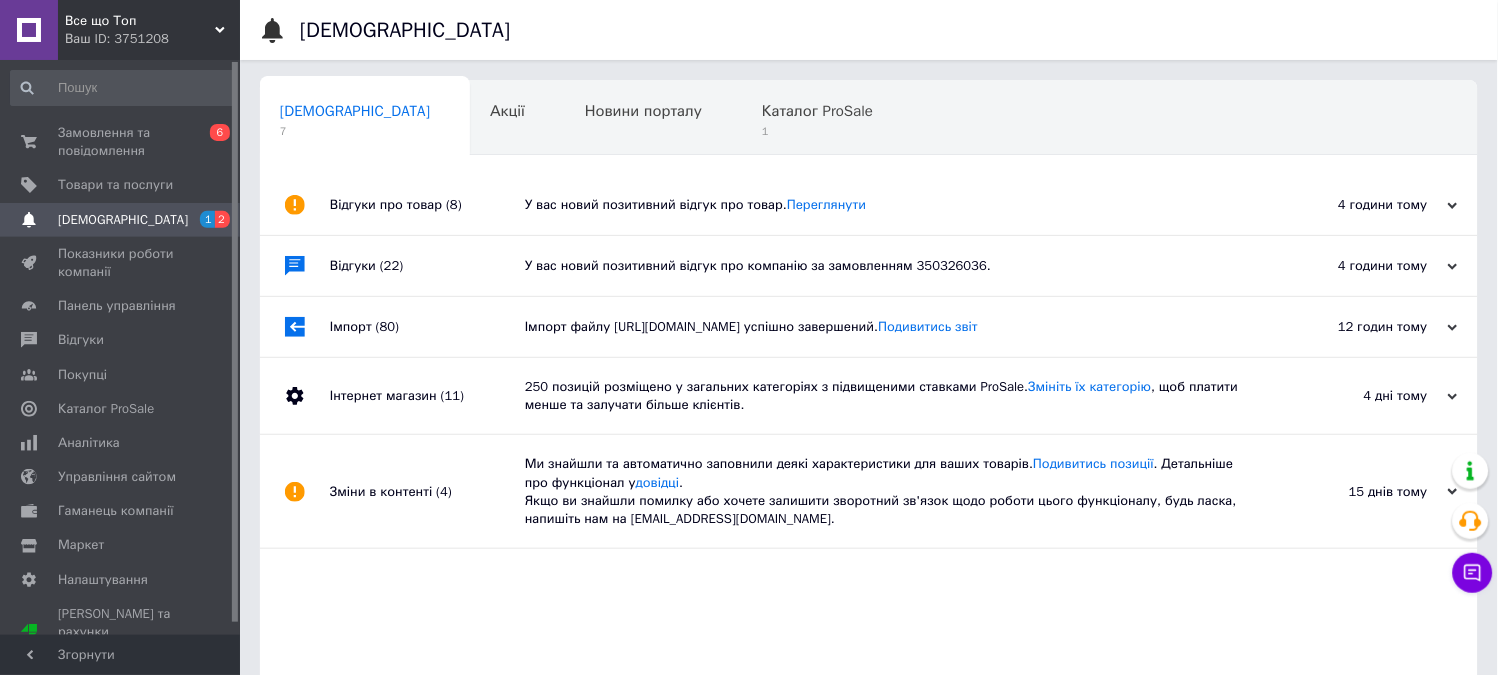 click on "250 позицій розміщено у загальних категоріях з підвищеними ставками ProSale.  Змініть їх категорію , щоб платити менше та залучати більше клієнтів." at bounding box center [891, 396] 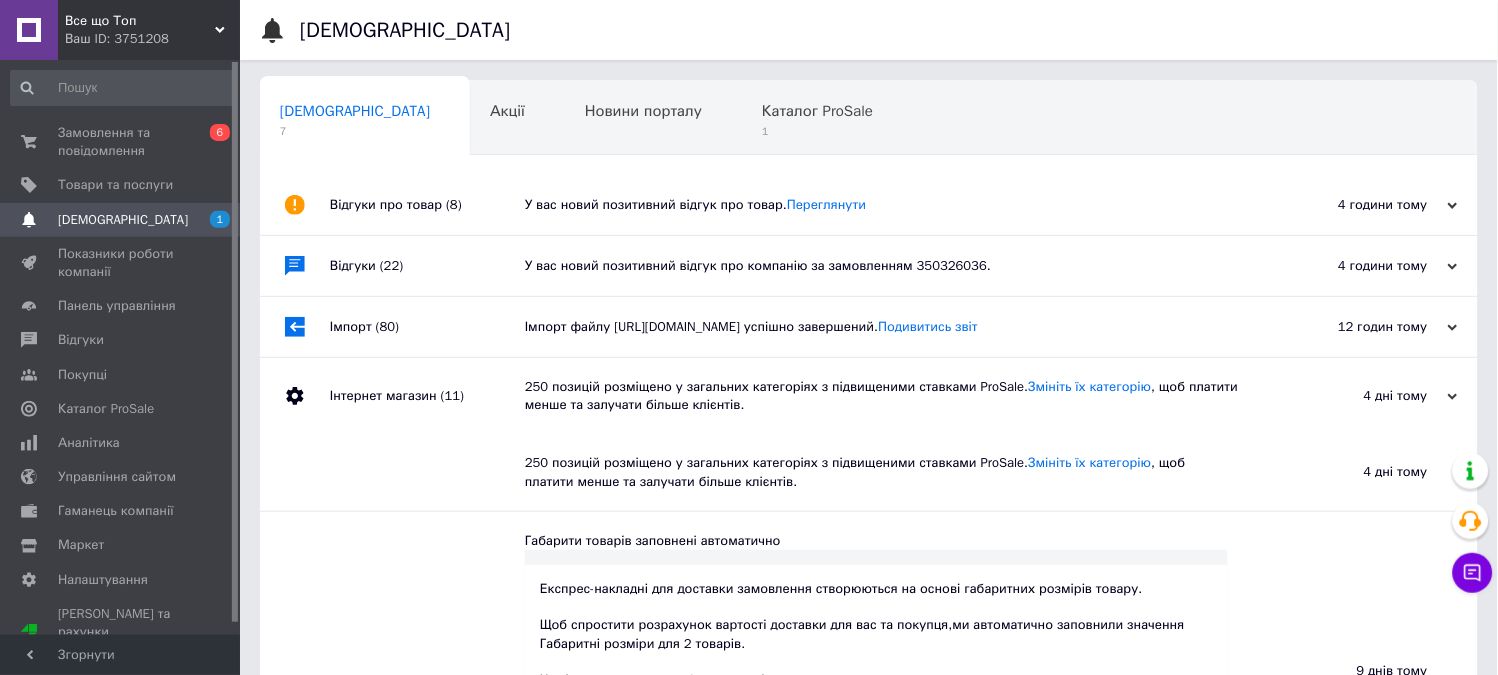 click on "250 позицій розміщено у загальних категоріях з підвищеними ставками ProSale.  Змініть їх категорію , щоб платити менше та залучати більше клієнтів." at bounding box center (891, 396) 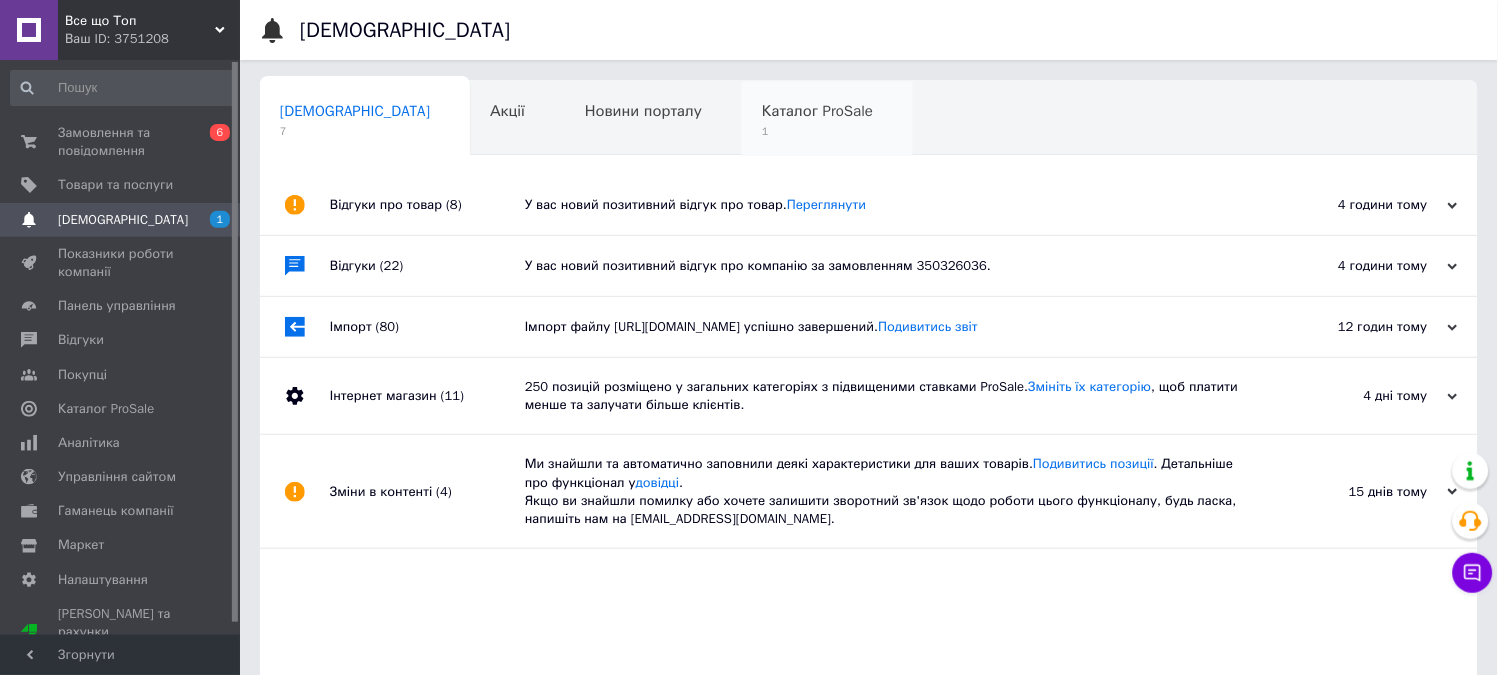 click on "1" at bounding box center [817, 131] 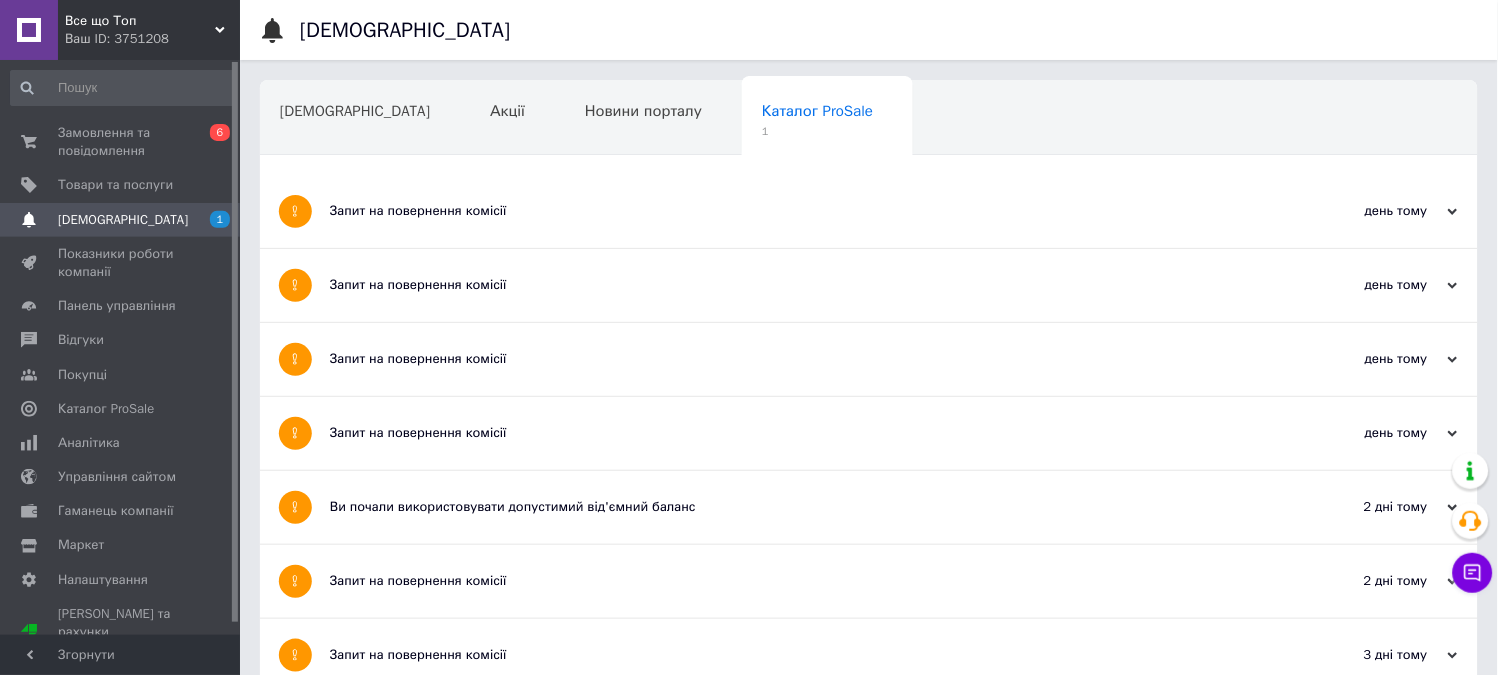 click on "Запит на повернення комісії" at bounding box center [794, 211] 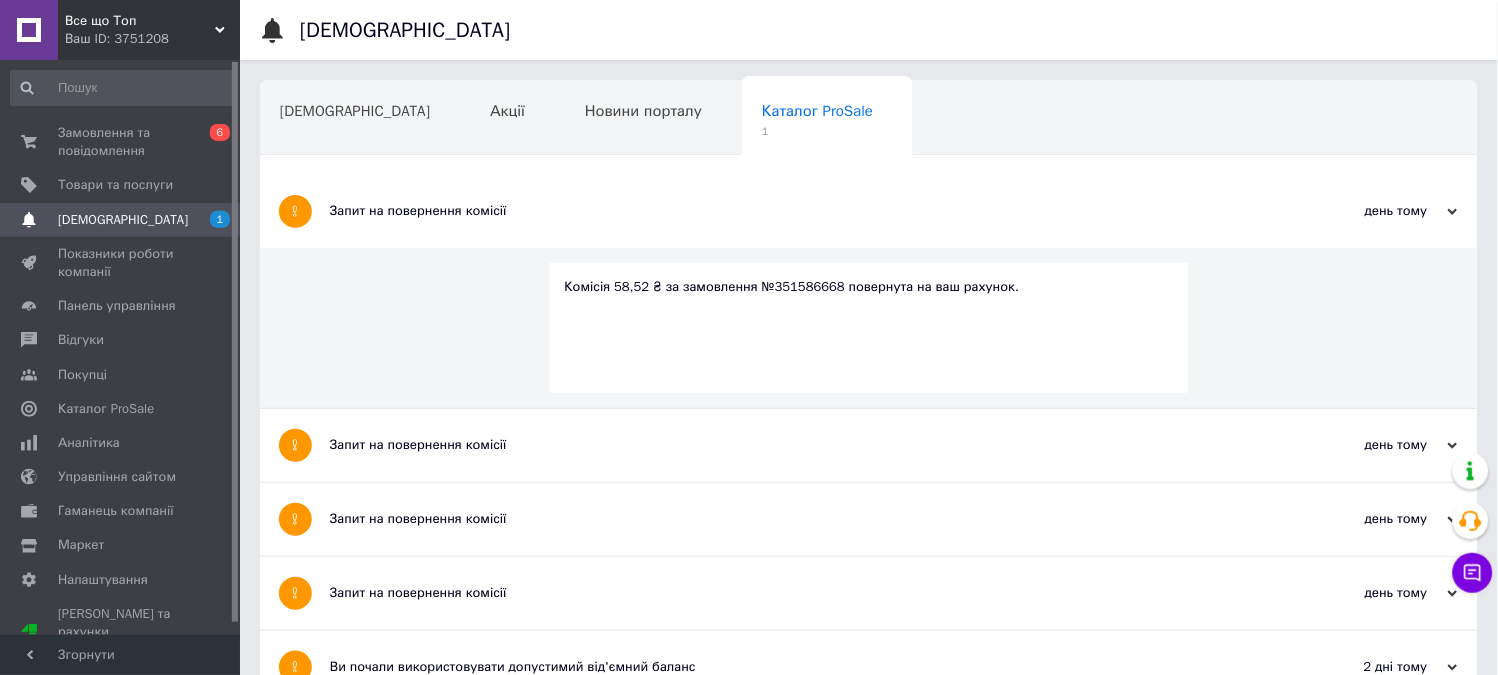 click on "Комісія 58,52 ₴ за замовлення №351586668 повернута на ваш рахунок." at bounding box center (869, 287) 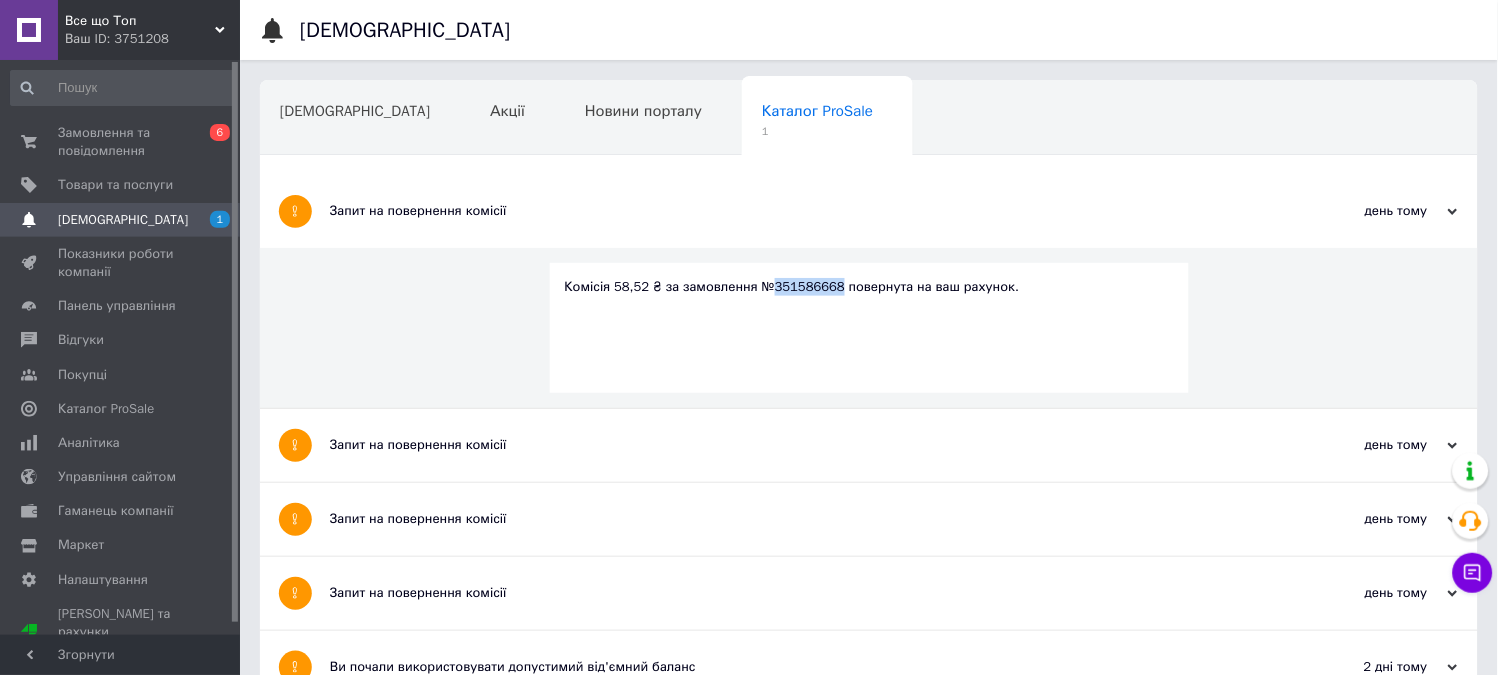 click on "Комісія 58,52 ₴ за замовлення №351586668 повернута на ваш рахунок." at bounding box center [869, 287] 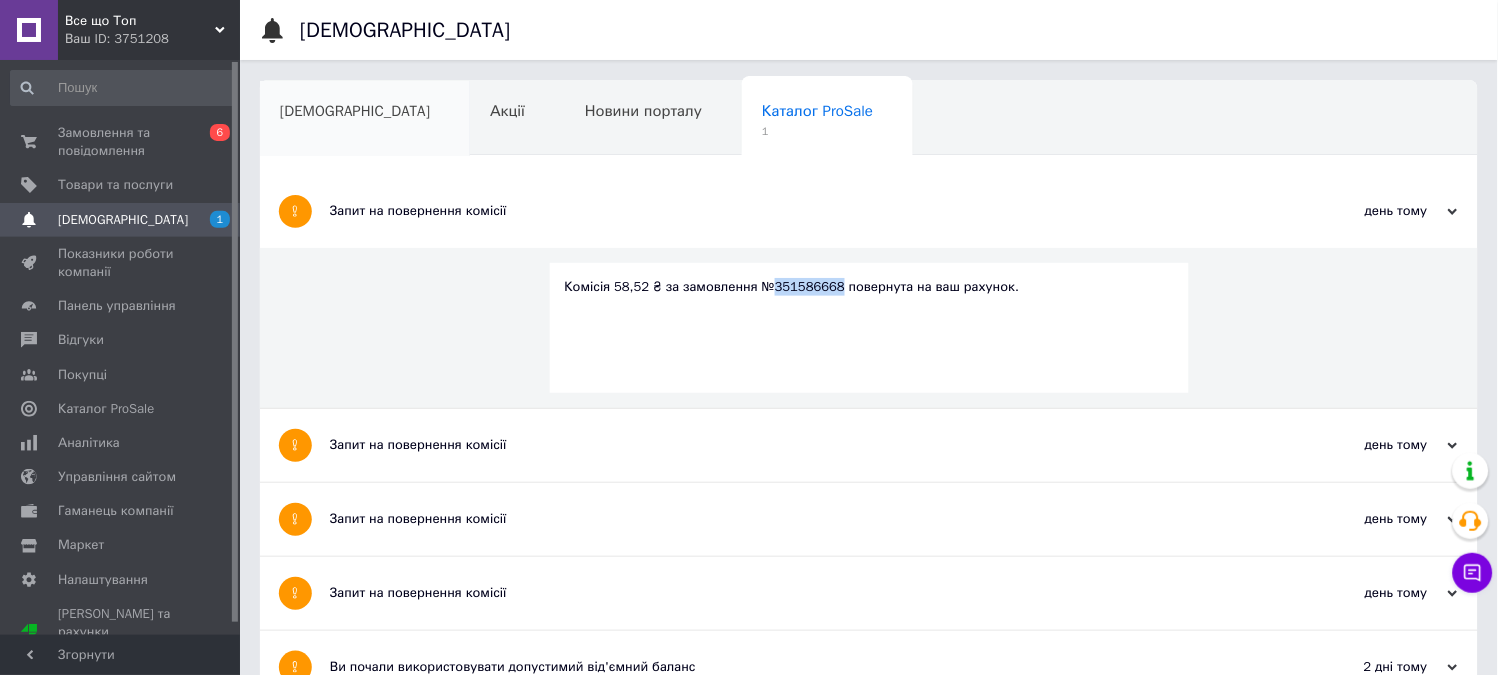click on "[DEMOGRAPHIC_DATA]" at bounding box center [365, 119] 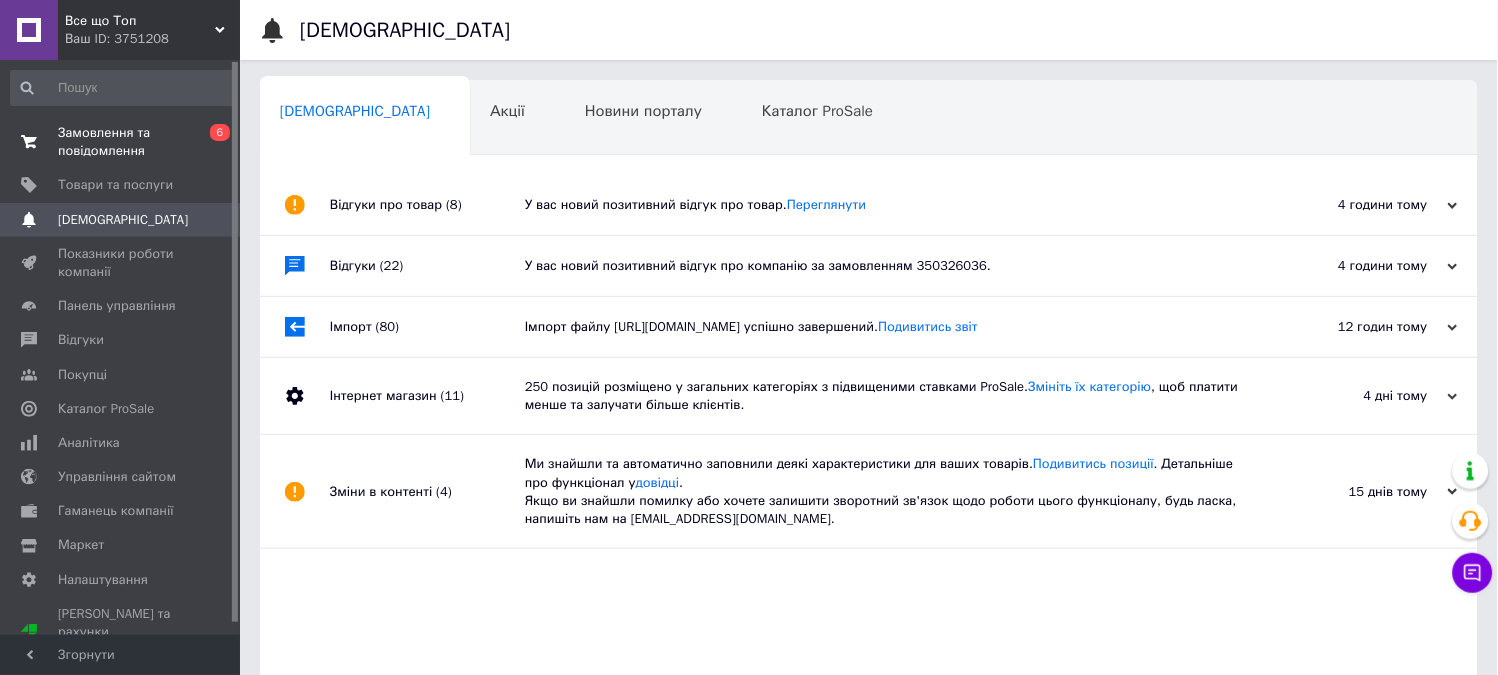 click on "Замовлення та повідомлення" at bounding box center (121, 142) 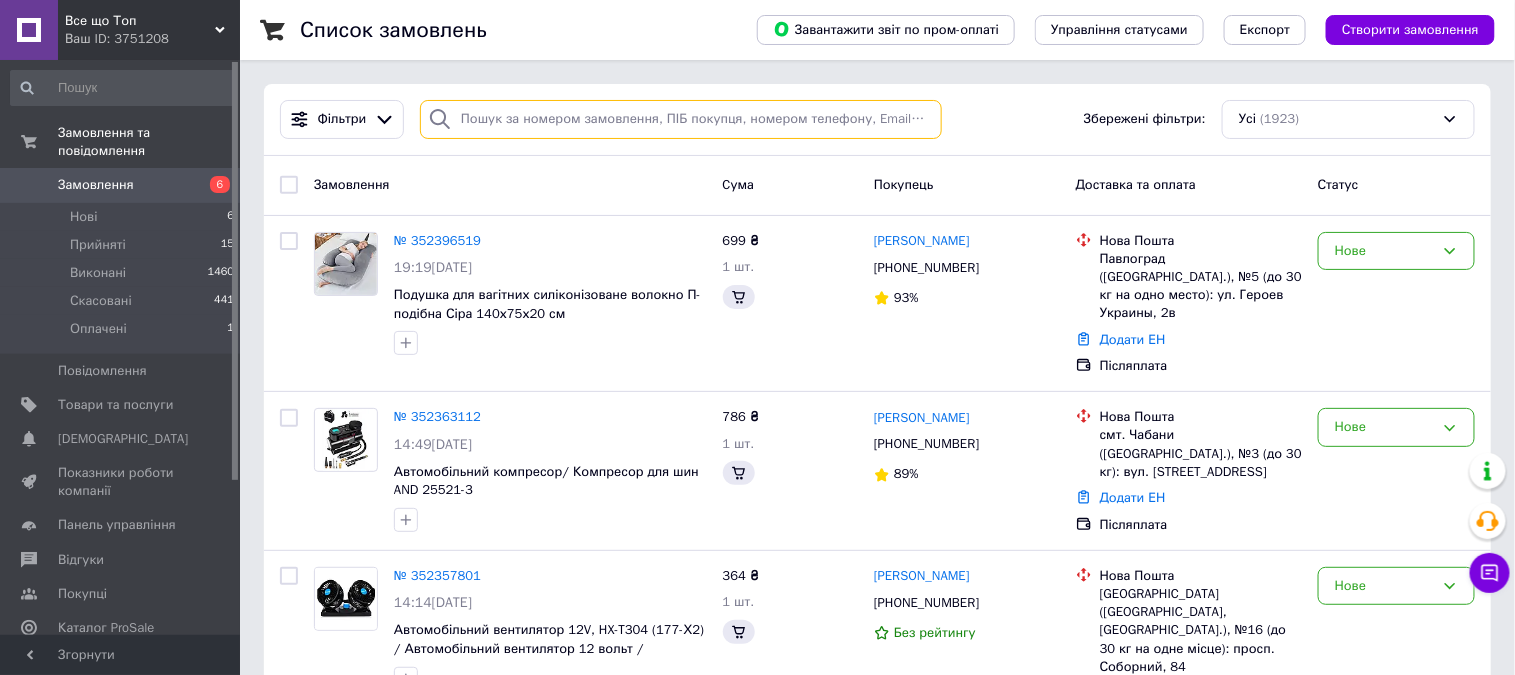 click at bounding box center (681, 119) 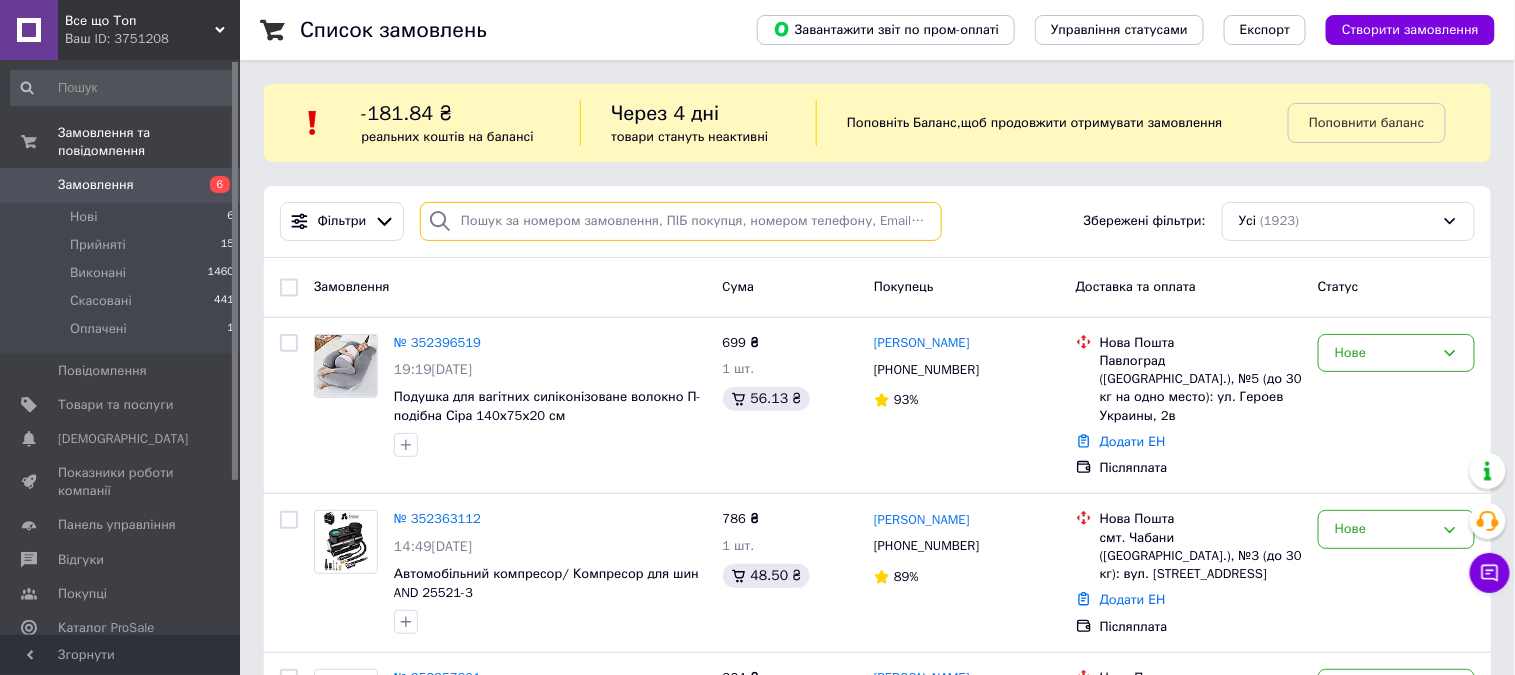 paste on "351586668" 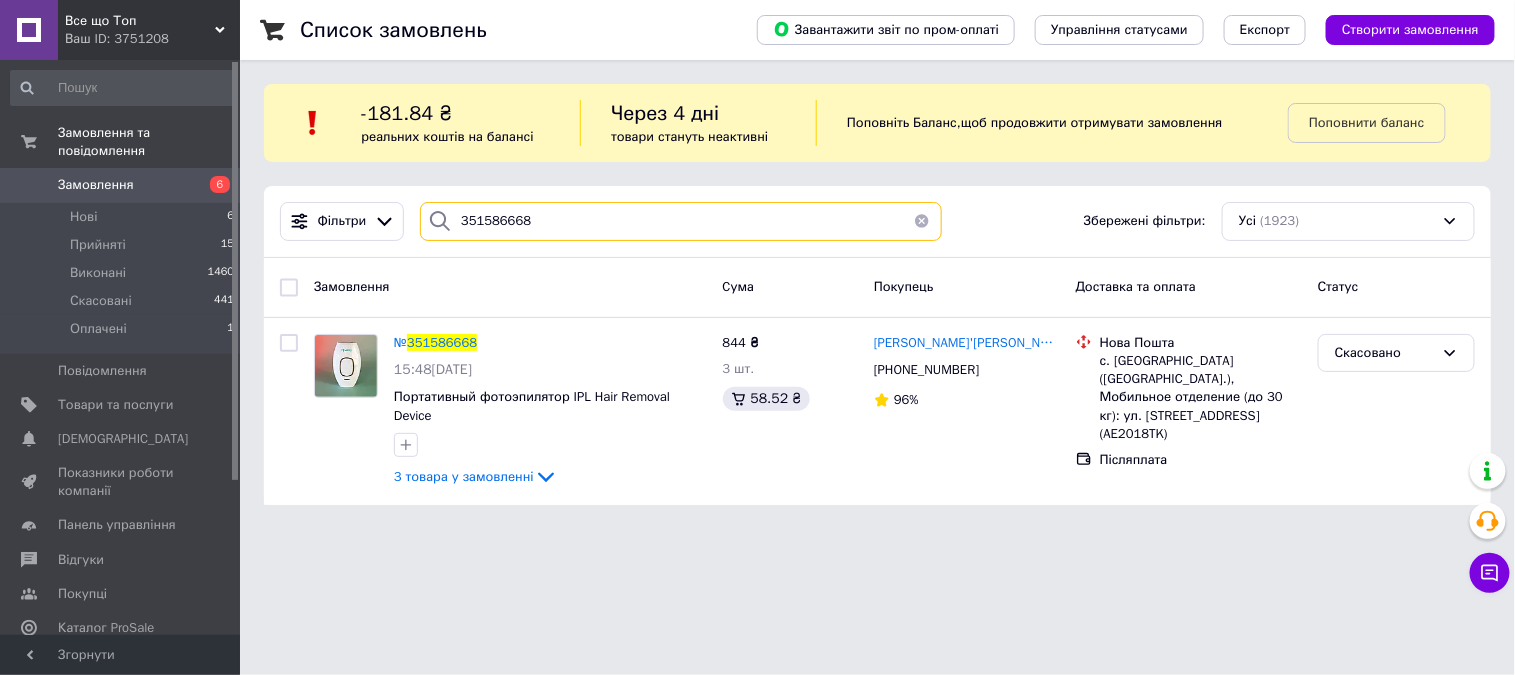 type on "351586668" 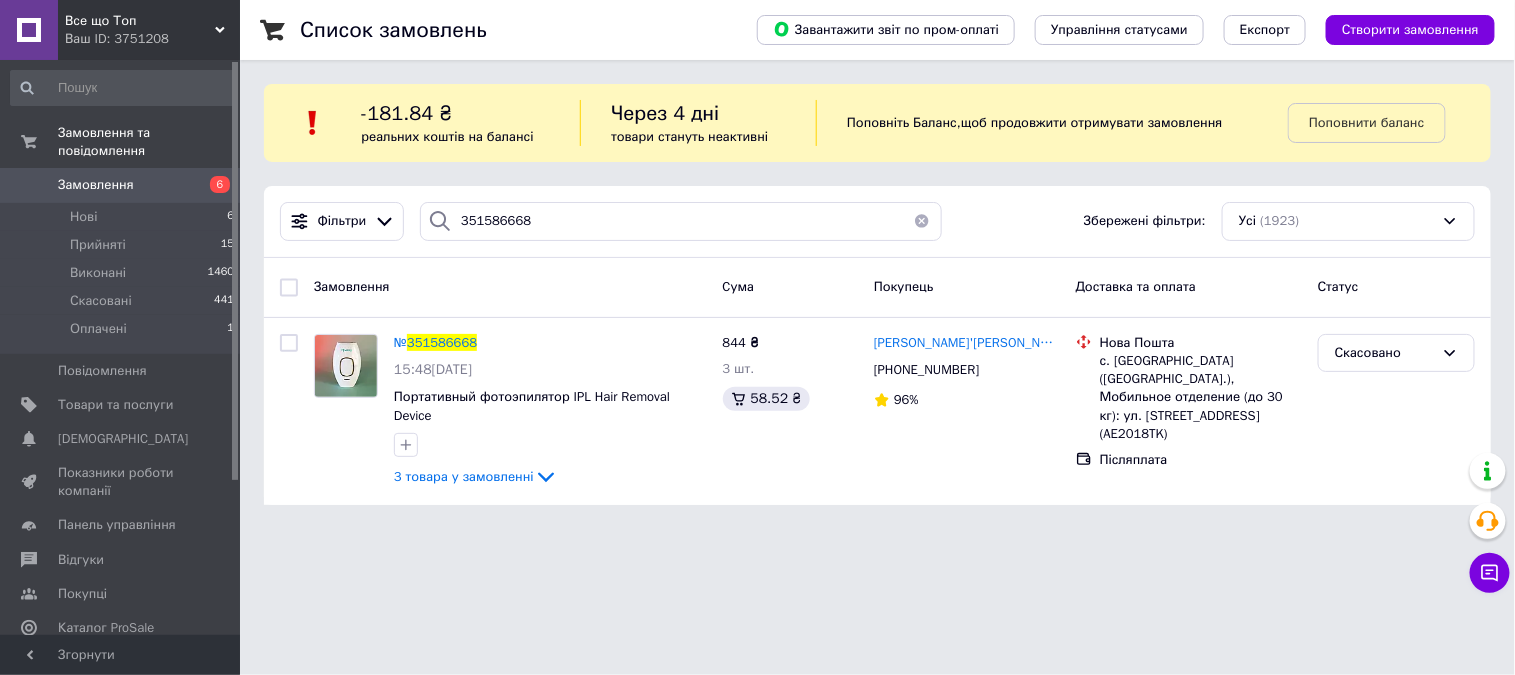 click on "Замовлення" at bounding box center (96, 185) 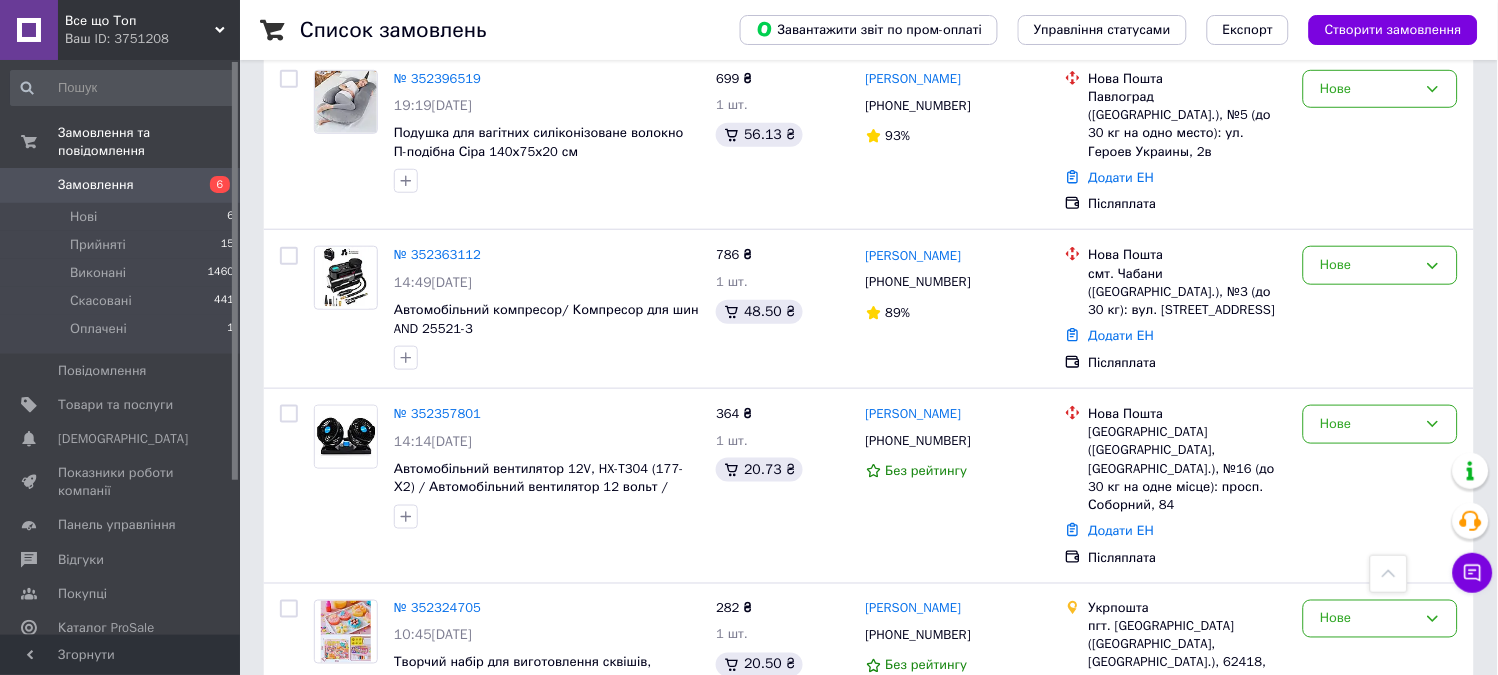 scroll, scrollTop: 0, scrollLeft: 0, axis: both 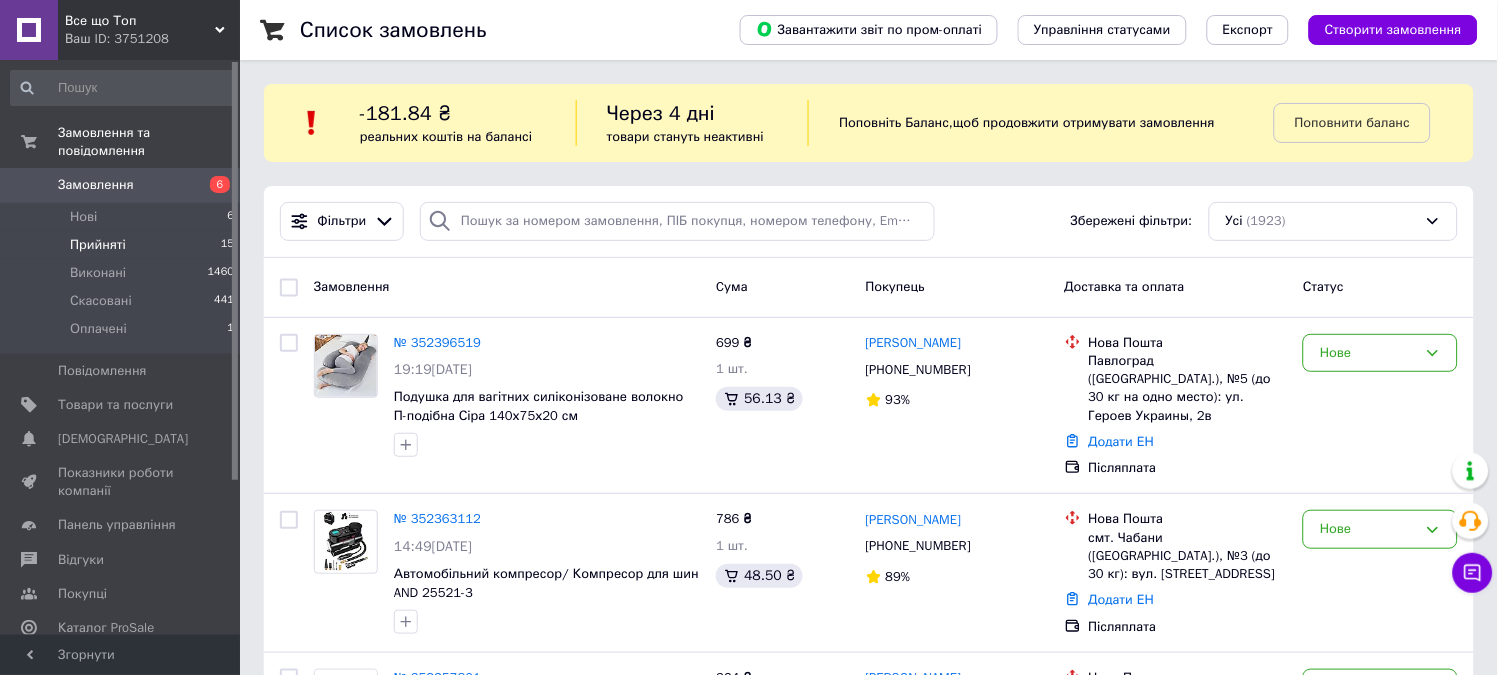 click on "Прийняті" at bounding box center (98, 245) 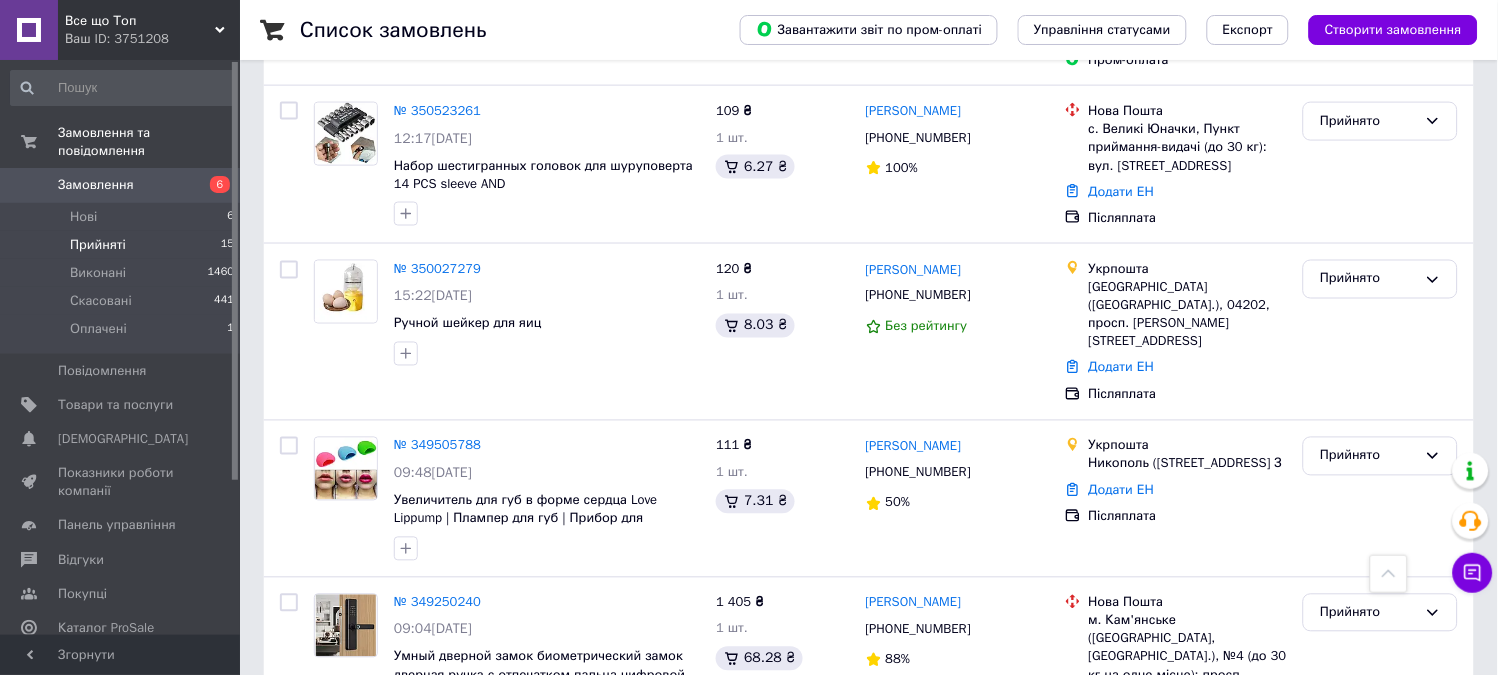 scroll, scrollTop: 2254, scrollLeft: 0, axis: vertical 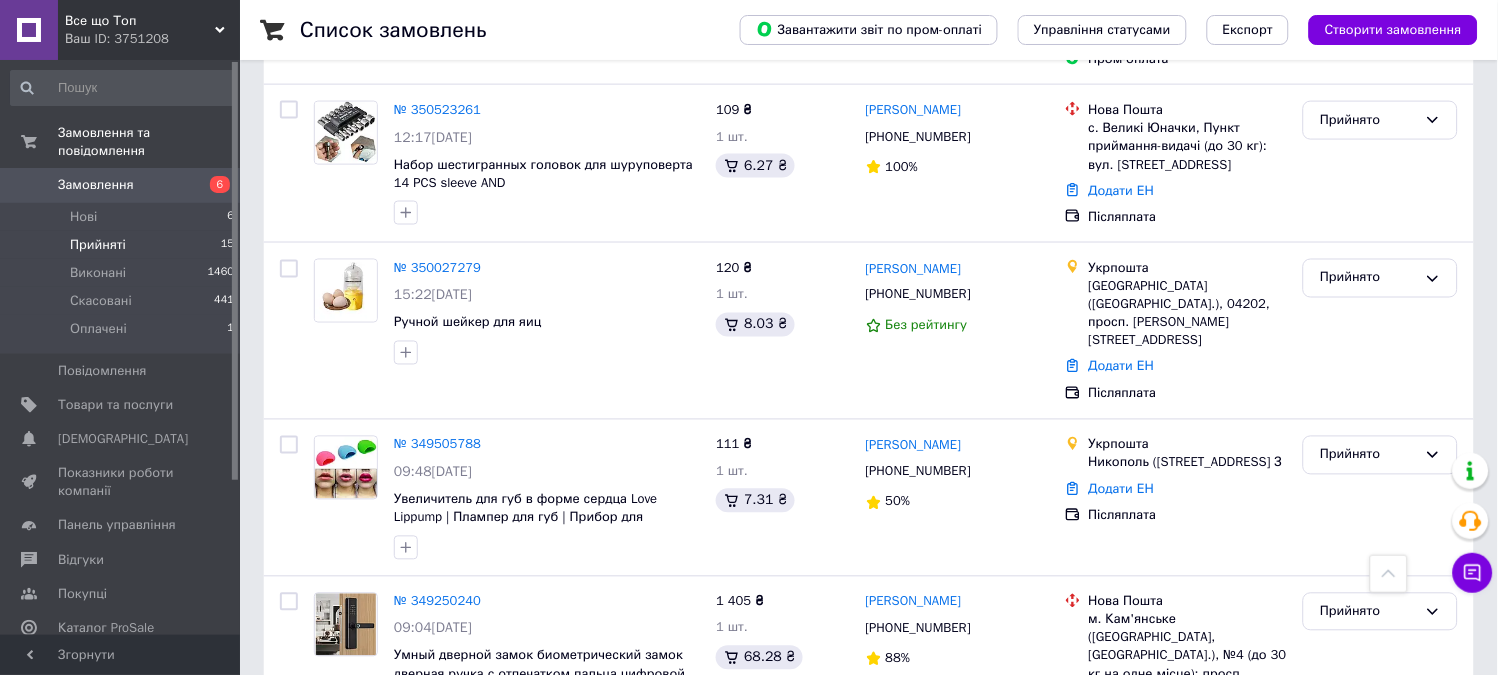 click on "Замовлення" at bounding box center (96, 185) 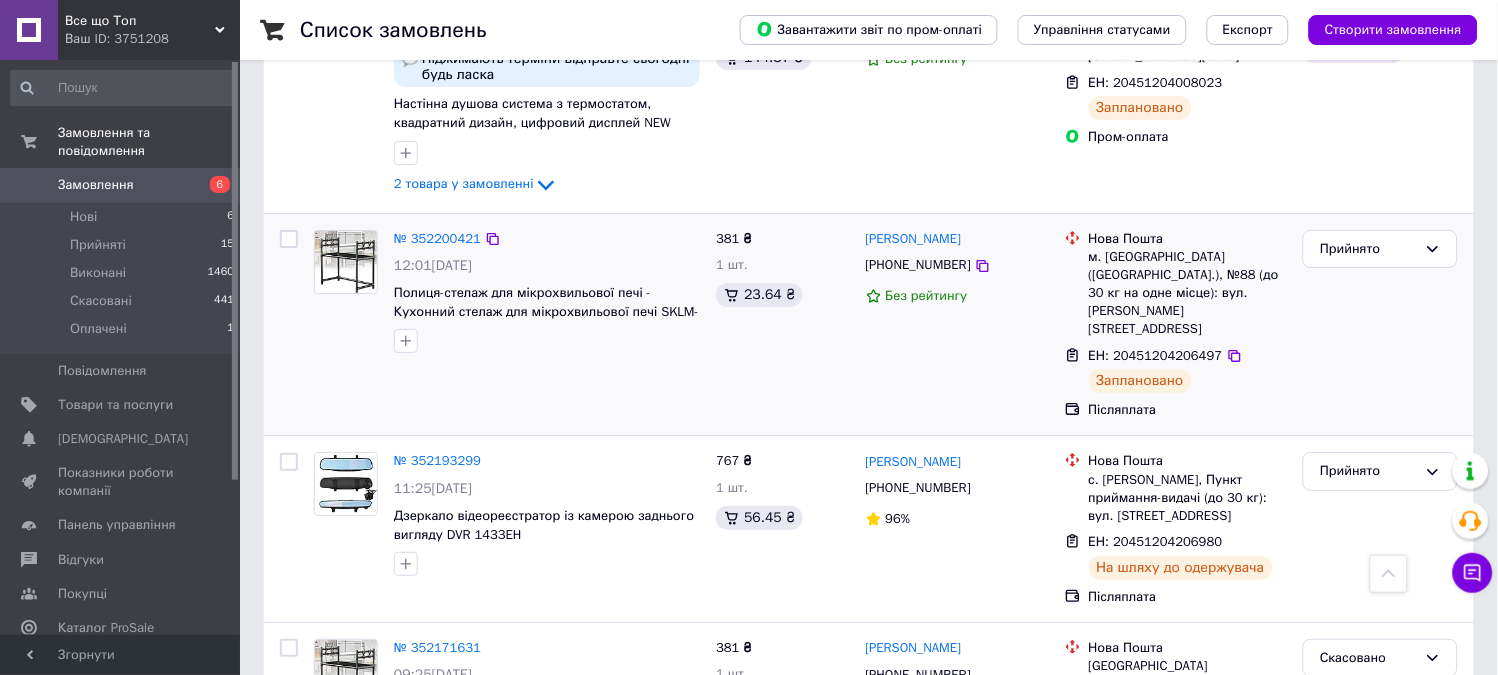 scroll, scrollTop: 1465, scrollLeft: 0, axis: vertical 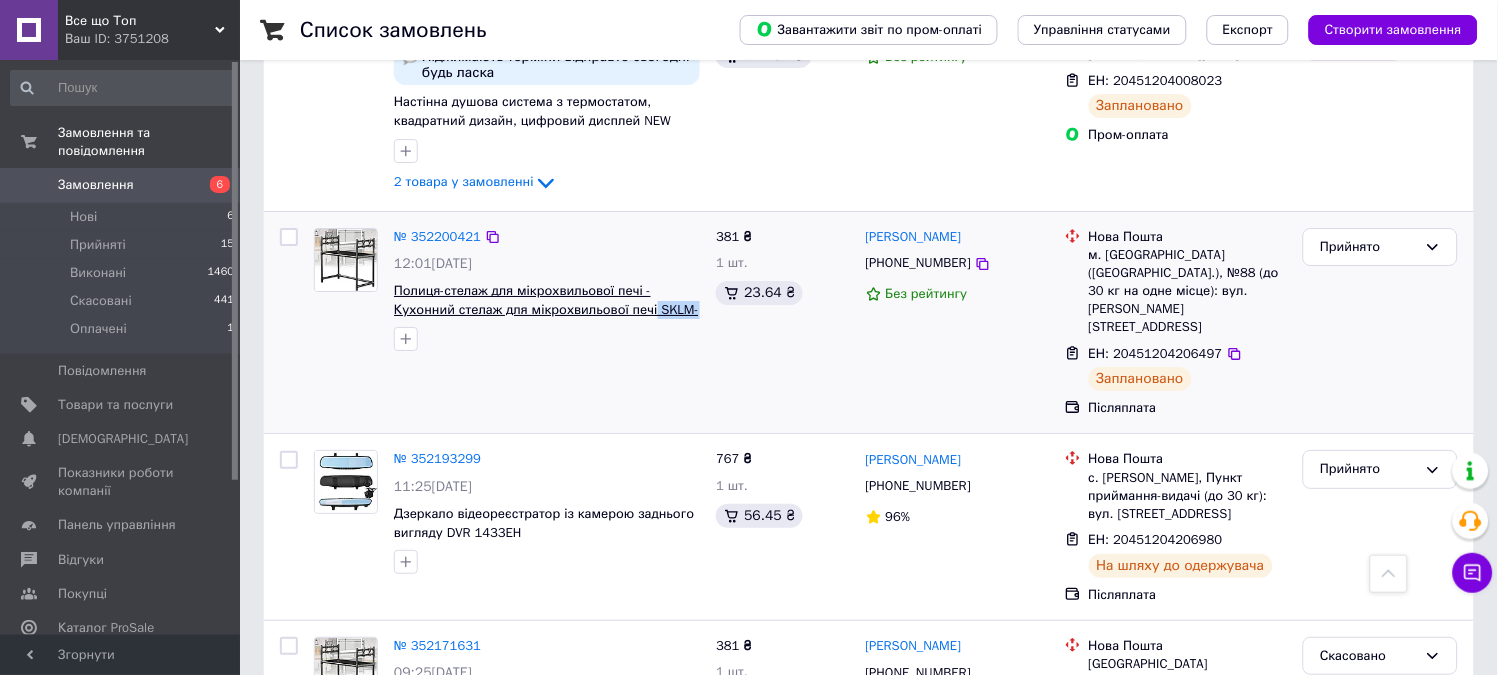 drag, startPoint x: 702, startPoint y: 207, endPoint x: 646, endPoint y: 212, distance: 56.22277 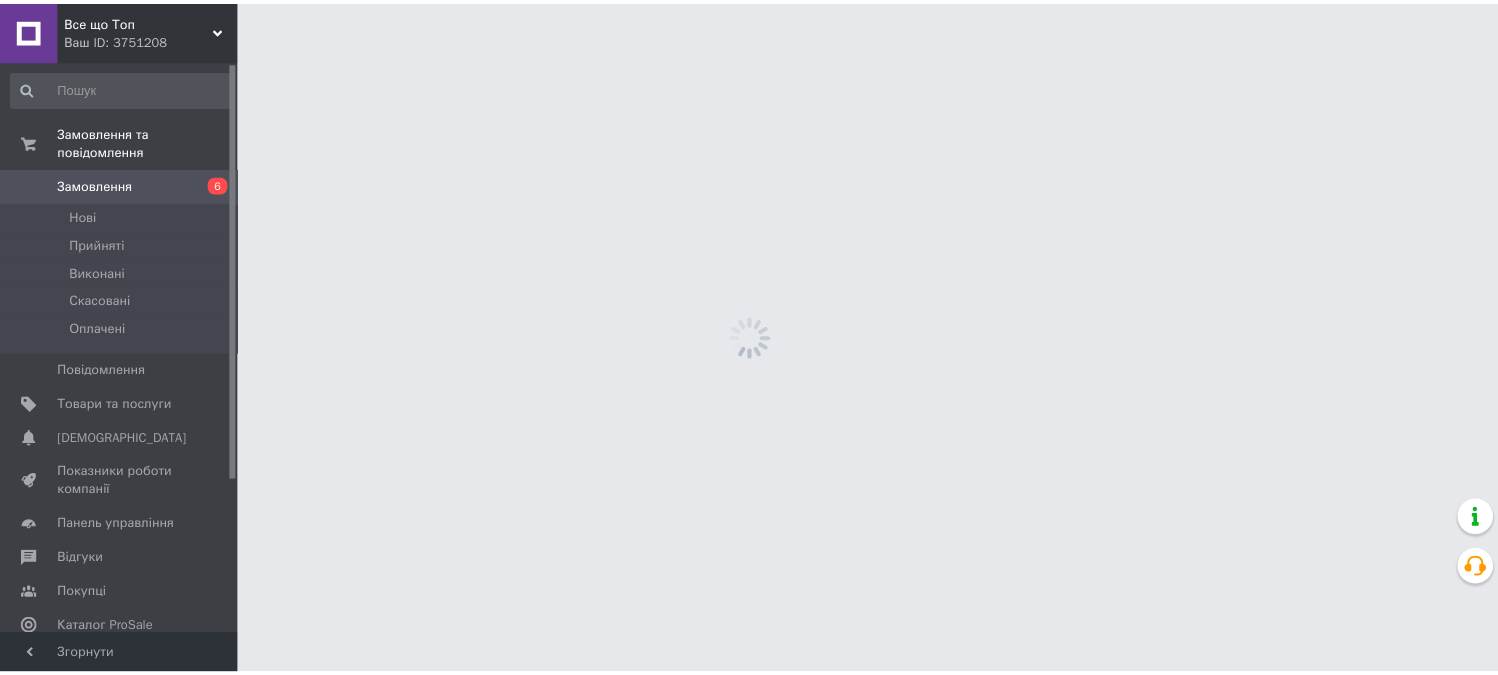 scroll, scrollTop: 0, scrollLeft: 0, axis: both 